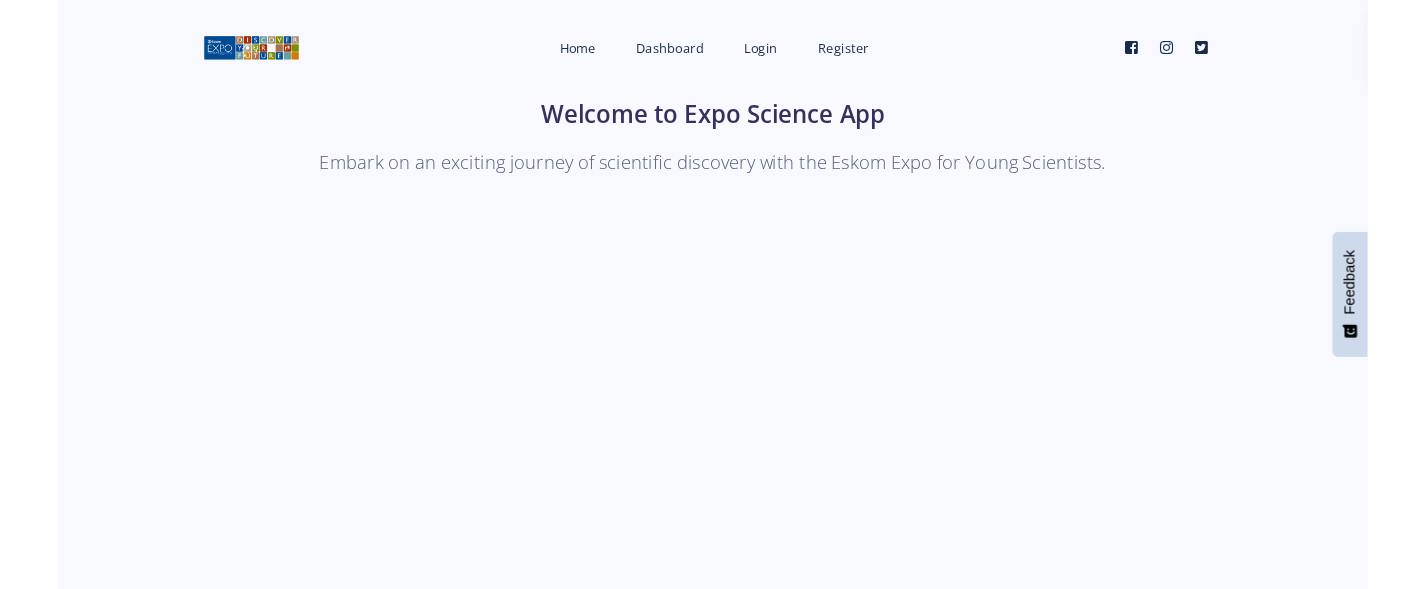 scroll, scrollTop: 0, scrollLeft: 0, axis: both 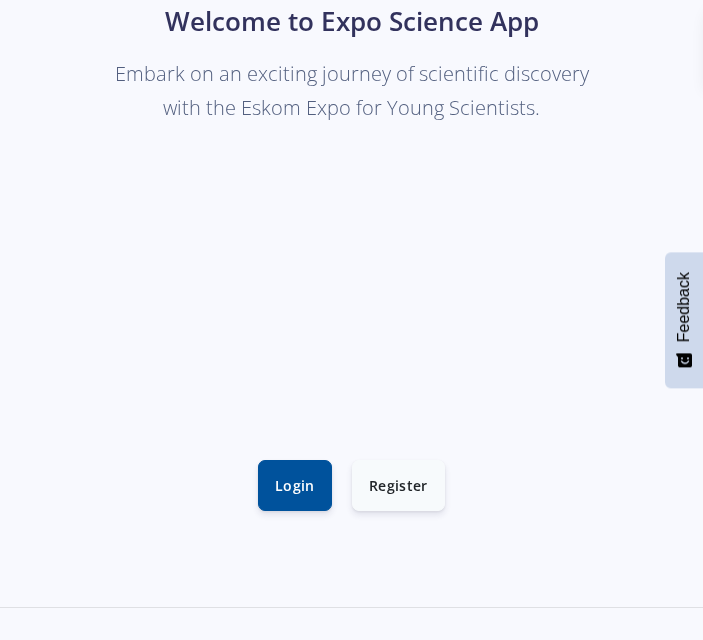 click at bounding box center (351, 320) 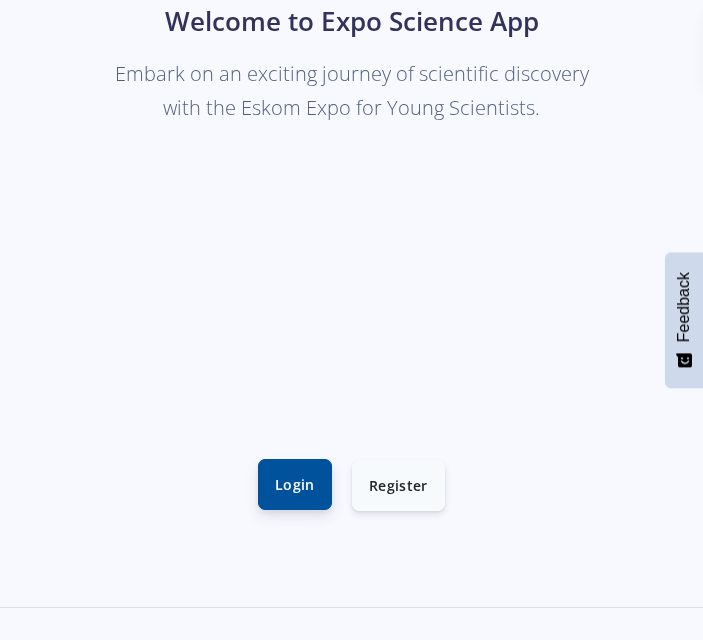 click on "Login" at bounding box center [295, 484] 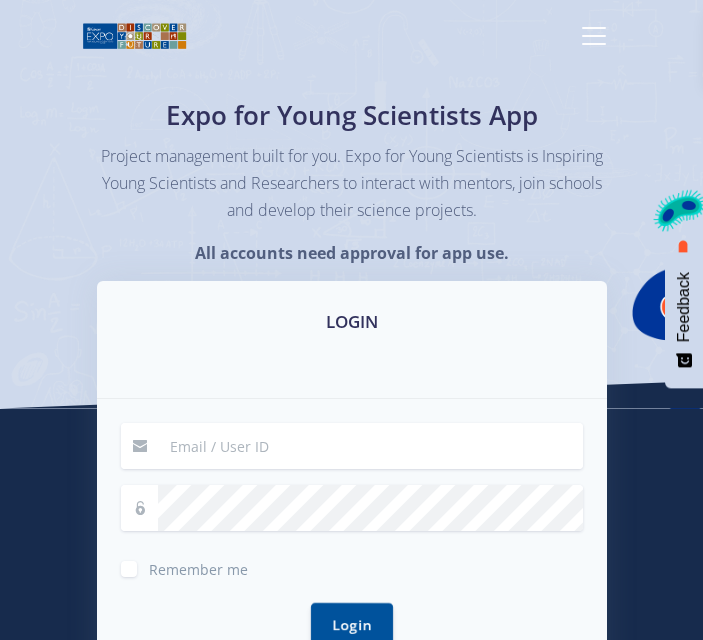 scroll, scrollTop: 0, scrollLeft: 0, axis: both 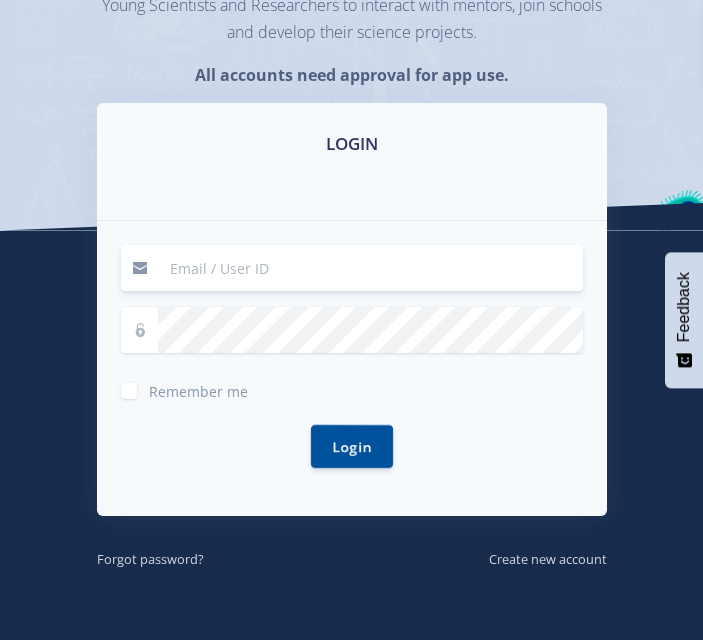 click at bounding box center [370, 268] 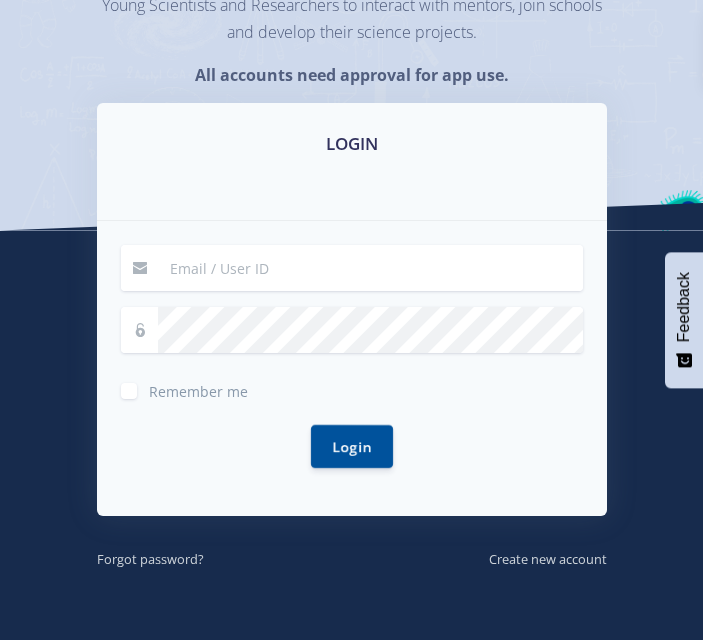 click on "Expo for Young Scientists App
Project management built for you. Expo for Young Scientists is Inspiring Young Scientists and Researchers to interact with mentors, join schools and develop their science projects.
All accounts need approval for app use." at bounding box center [351, 26] 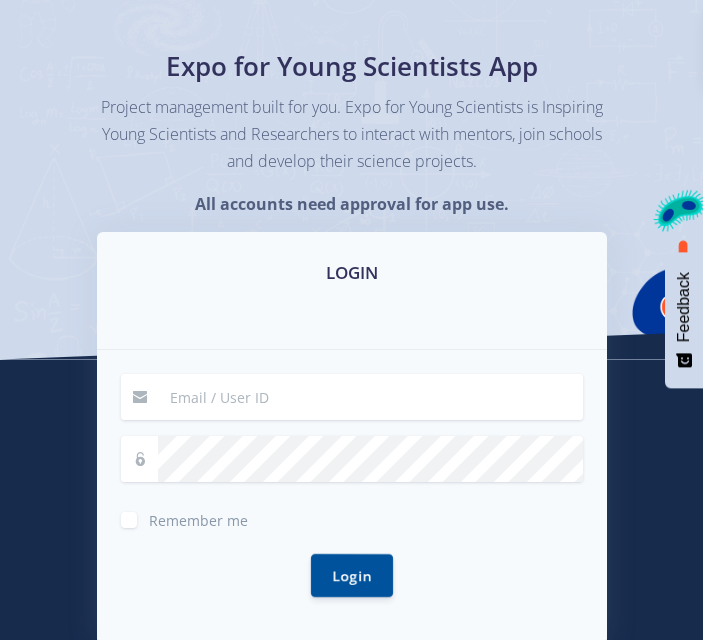 scroll, scrollTop: 0, scrollLeft: 0, axis: both 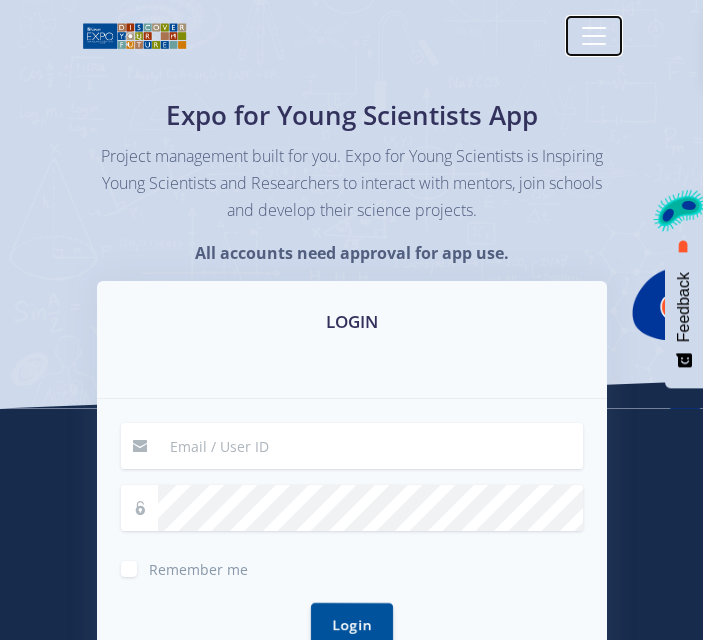 click at bounding box center (594, 36) 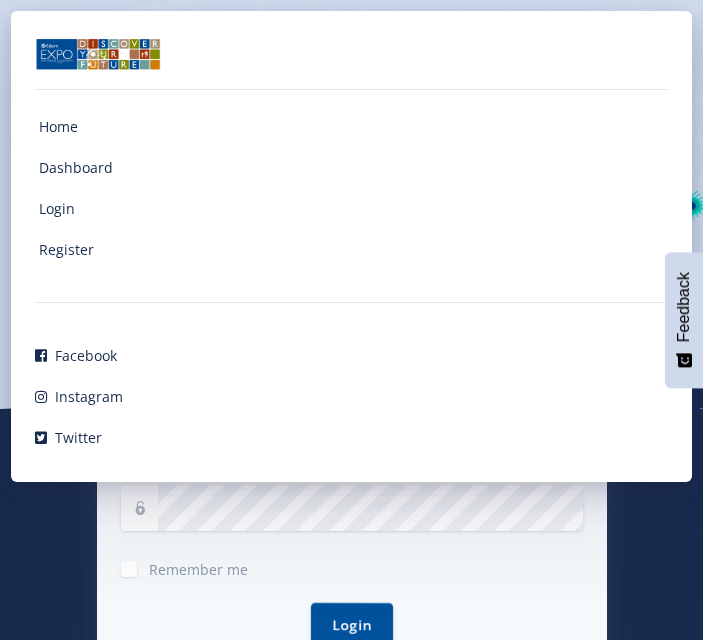 click on "Home
Dashboard
Login
Register
Facebook" at bounding box center [351, 36] 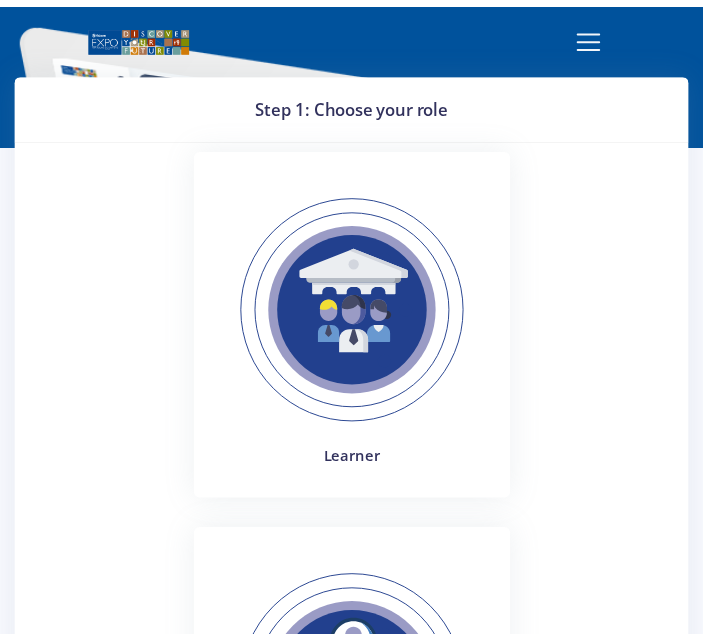 scroll, scrollTop: 0, scrollLeft: 0, axis: both 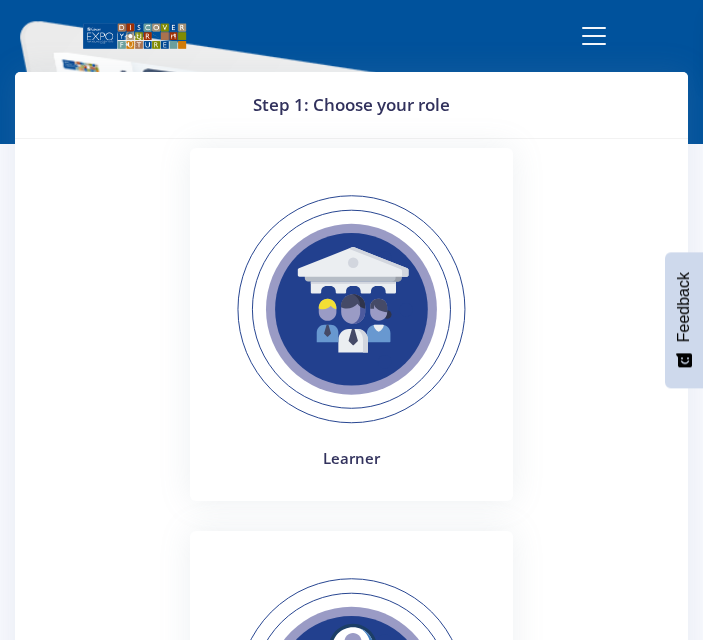click at bounding box center [351, 309] 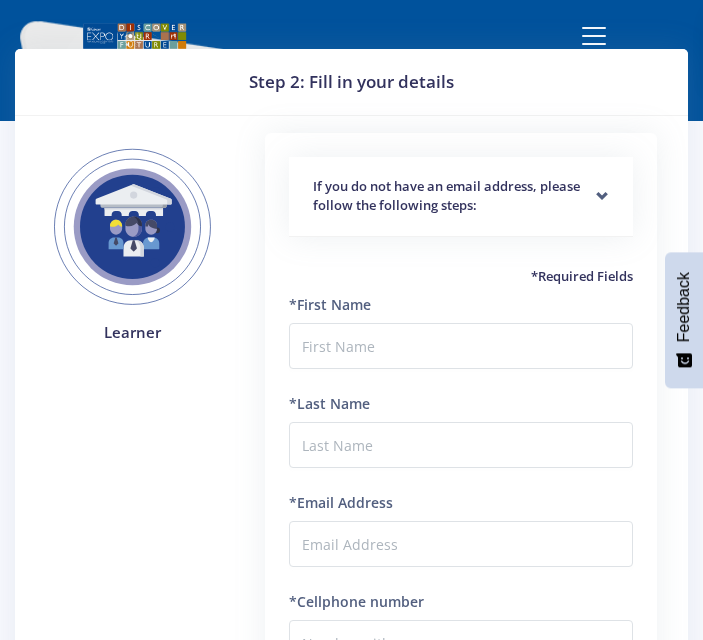 scroll, scrollTop: 0, scrollLeft: 0, axis: both 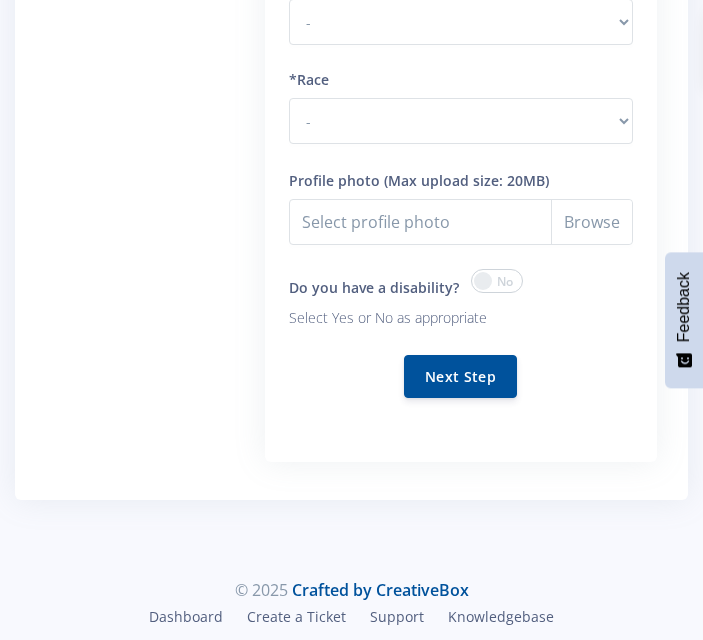 click at bounding box center (497, 281) 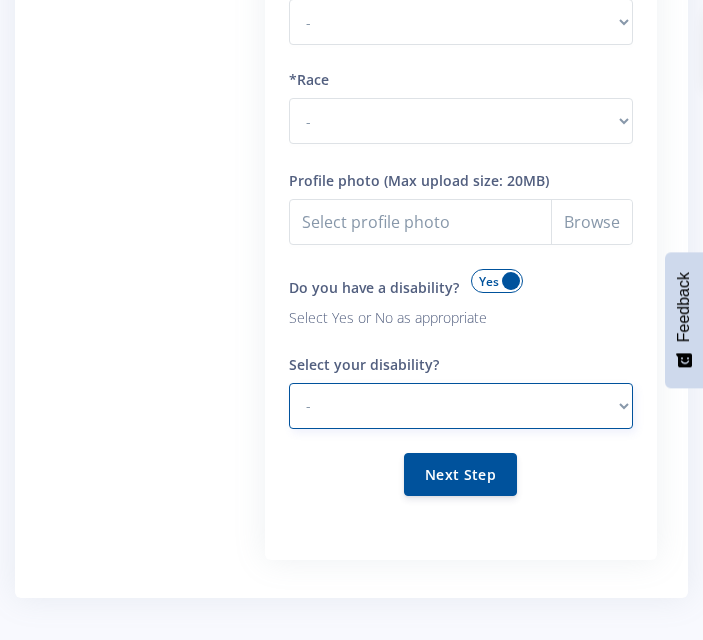 click on "-
Hearing Impaired
Cognitive / Learning
Mobility / Physical
Vision
Psychological" at bounding box center [461, 406] 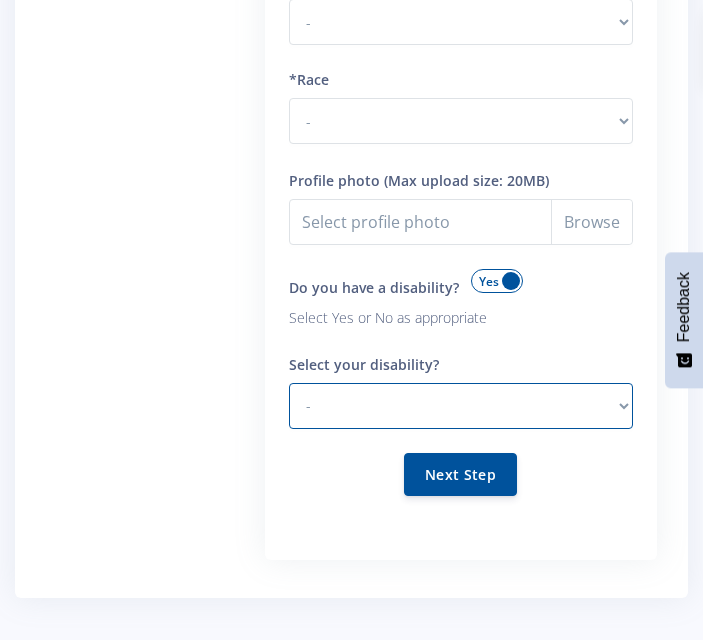 click on "Learner" at bounding box center [132, -48] 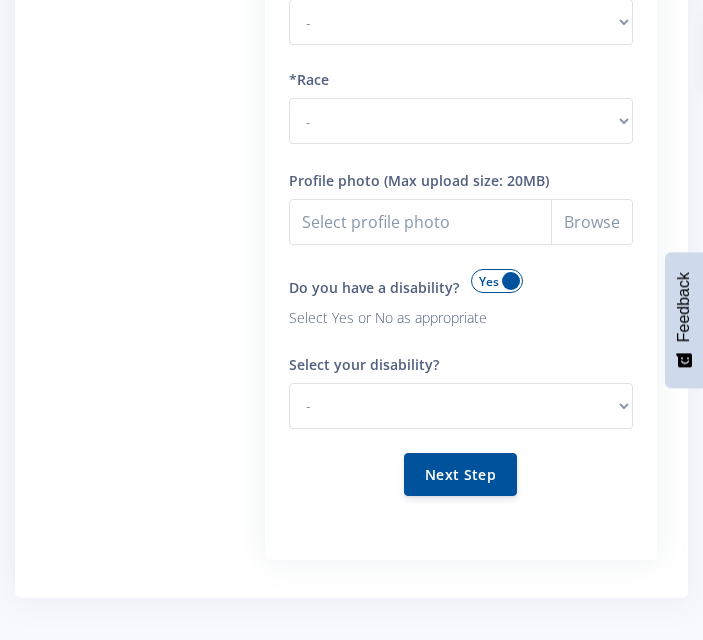 click at bounding box center (497, 281) 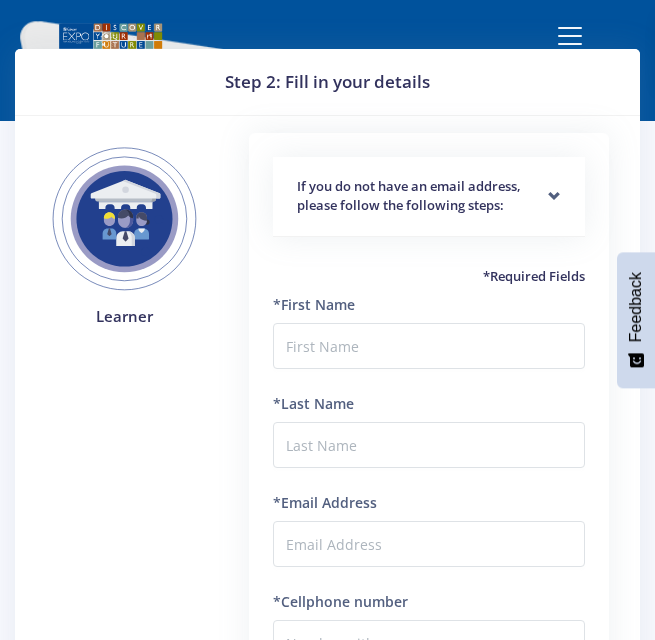 scroll, scrollTop: 30, scrollLeft: 0, axis: vertical 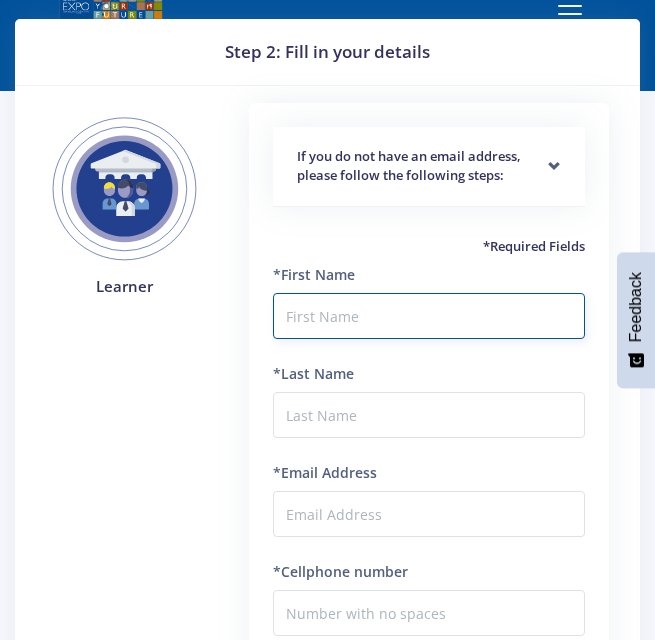 click at bounding box center [429, 316] 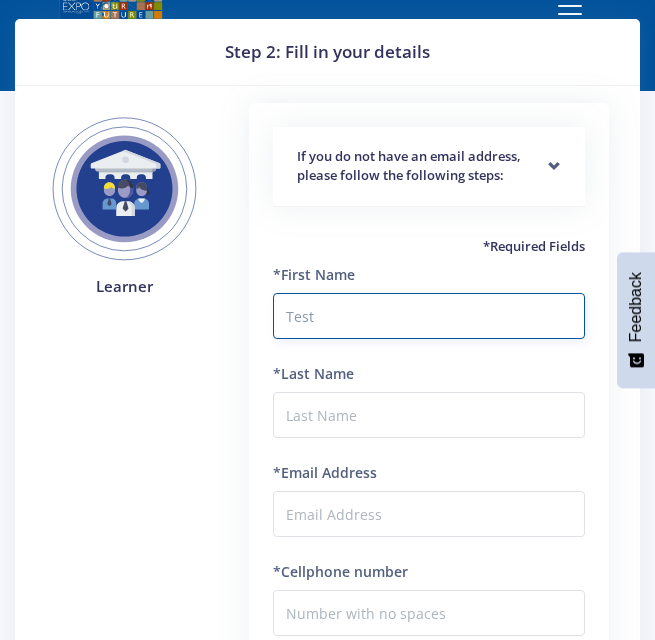 type on "Test" 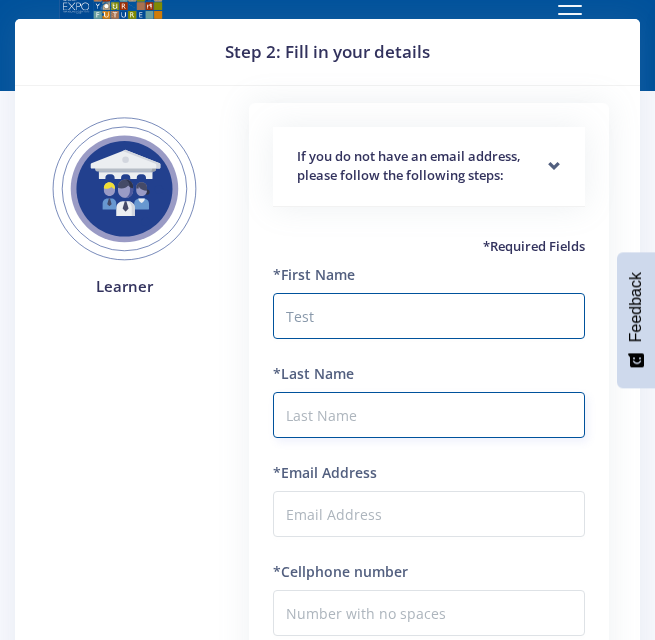 click on "*Last Name" at bounding box center (429, 415) 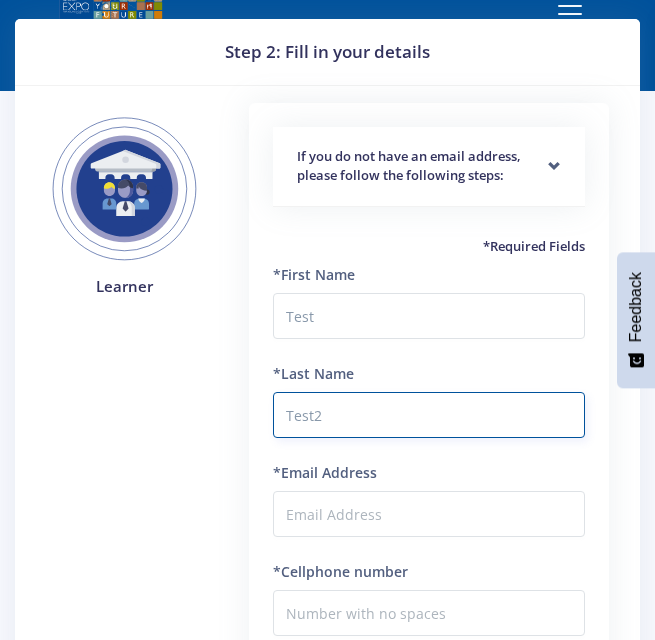type on "Test2" 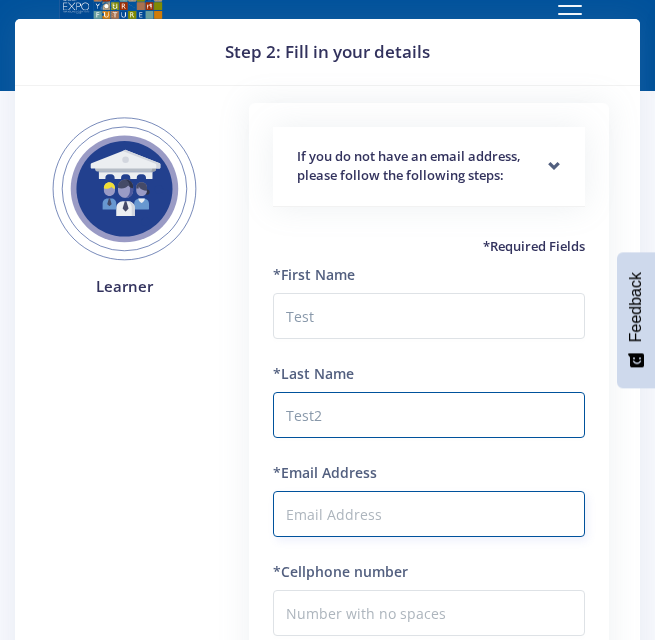 click on "*Email Address" at bounding box center [429, 514] 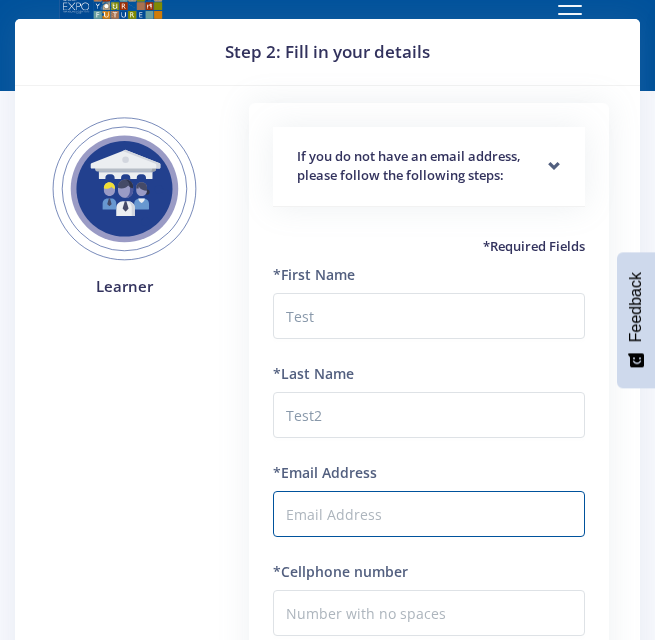 click on "Step 2: Fill in your details" at bounding box center (327, 52) 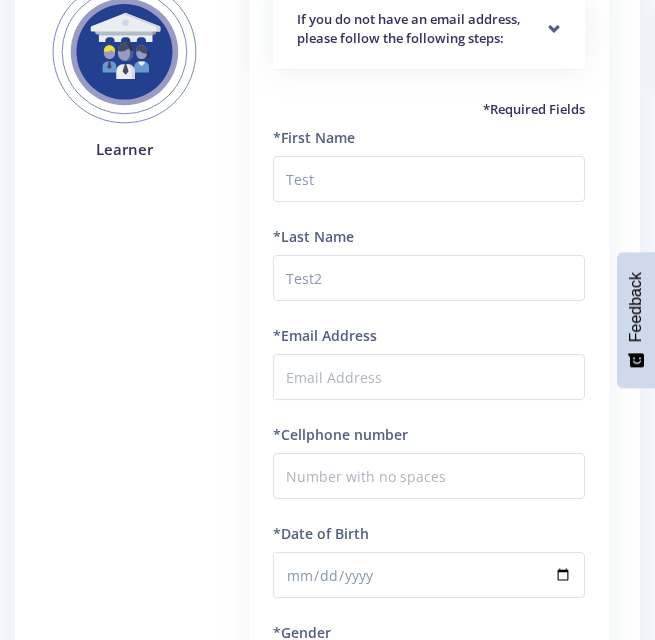 scroll, scrollTop: 165, scrollLeft: 0, axis: vertical 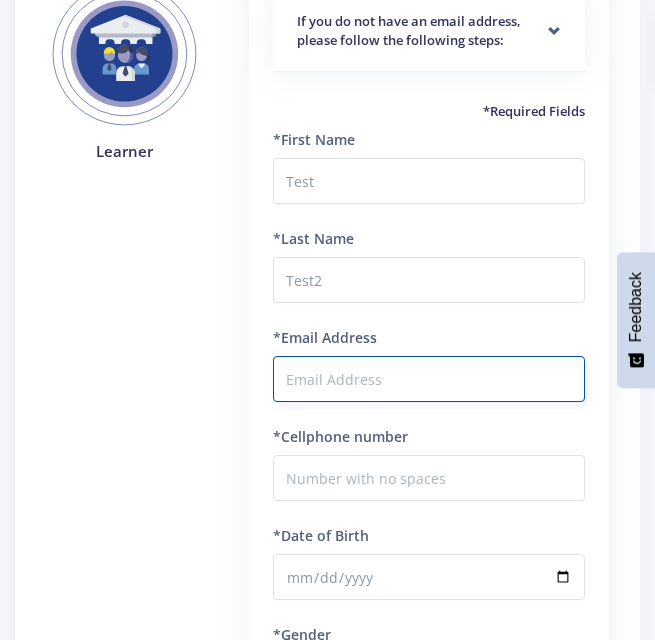 click on "*Email Address" at bounding box center (429, 379) 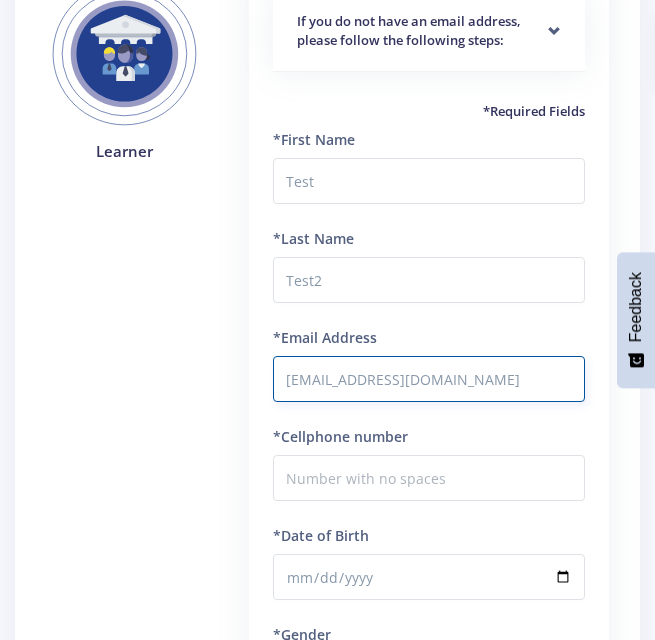 type on "2675781@students.wits.ac.za" 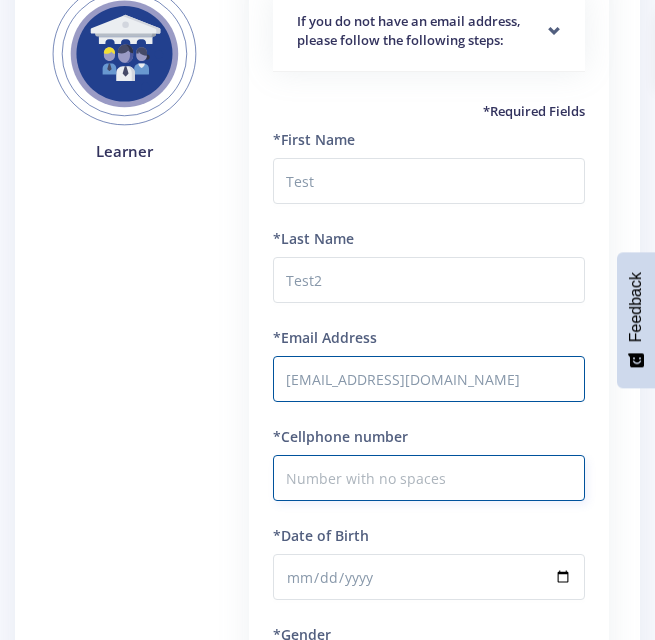 click on "*Cellphone number" at bounding box center (429, 478) 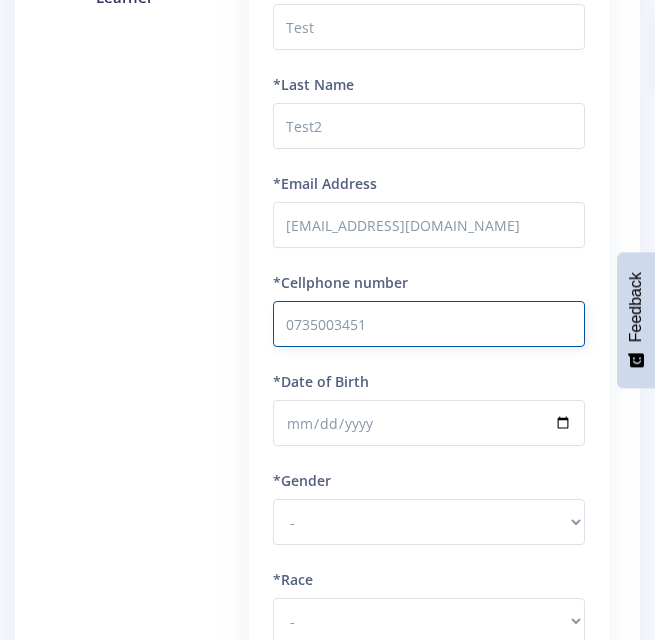 scroll, scrollTop: 347, scrollLeft: 0, axis: vertical 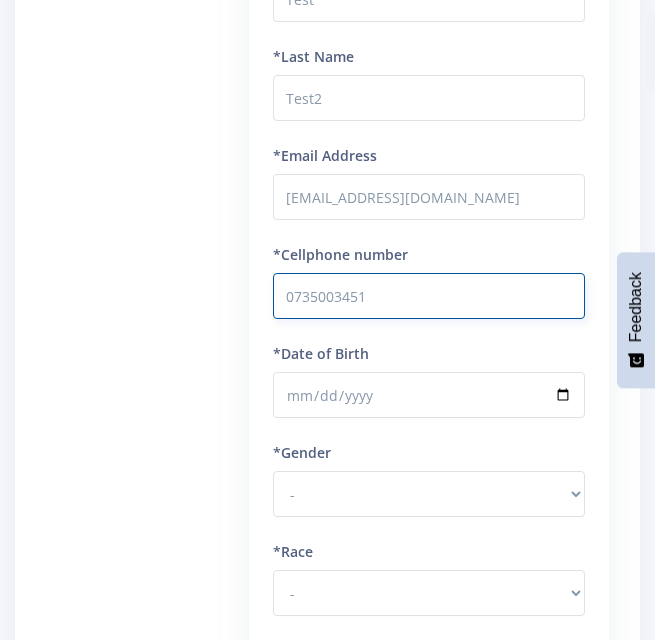type on "0735003451" 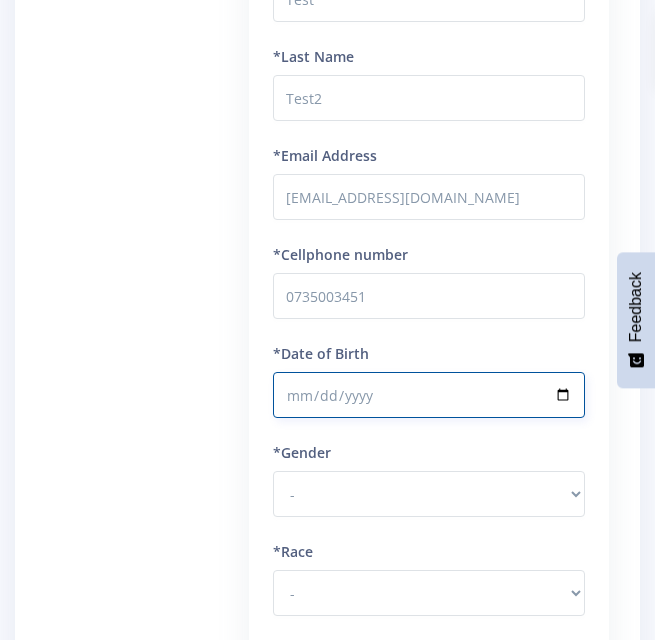 click on "*Date of Birth" at bounding box center (429, 395) 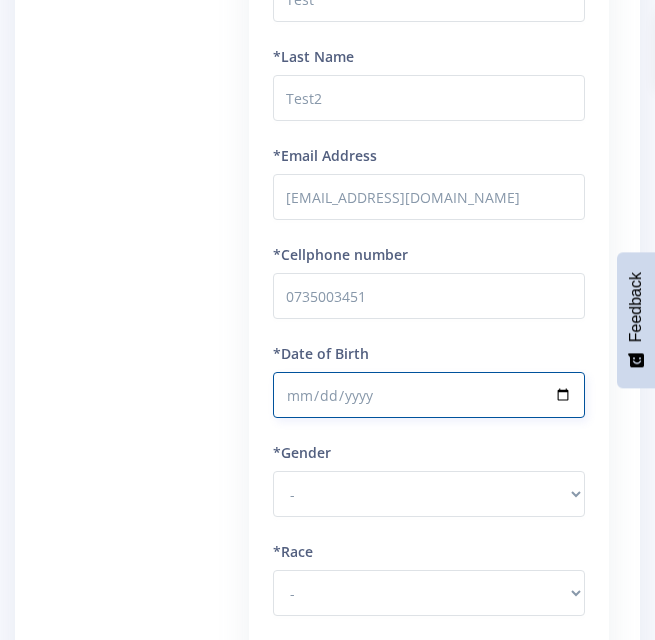 type on "2000-01-01" 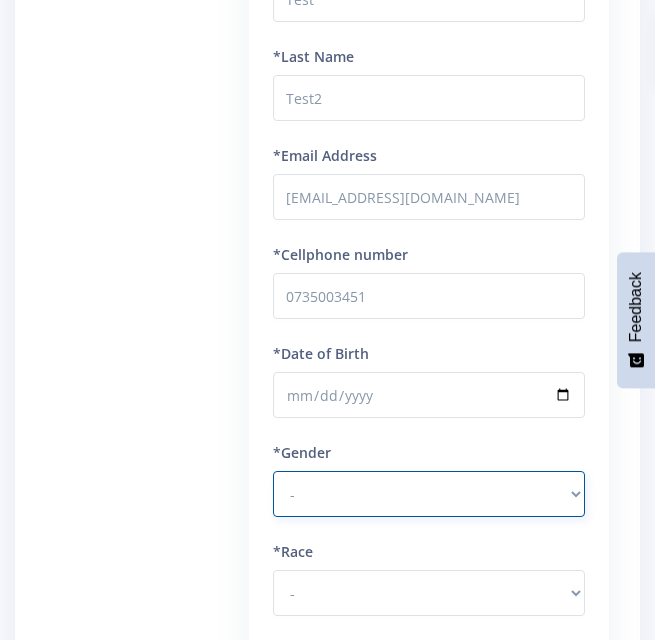 click on "-
Male
Female" at bounding box center [429, 494] 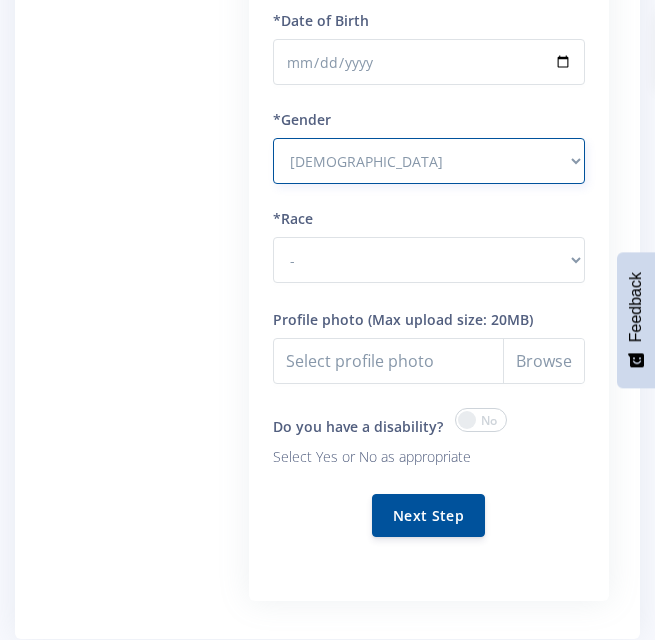 scroll, scrollTop: 686, scrollLeft: 0, axis: vertical 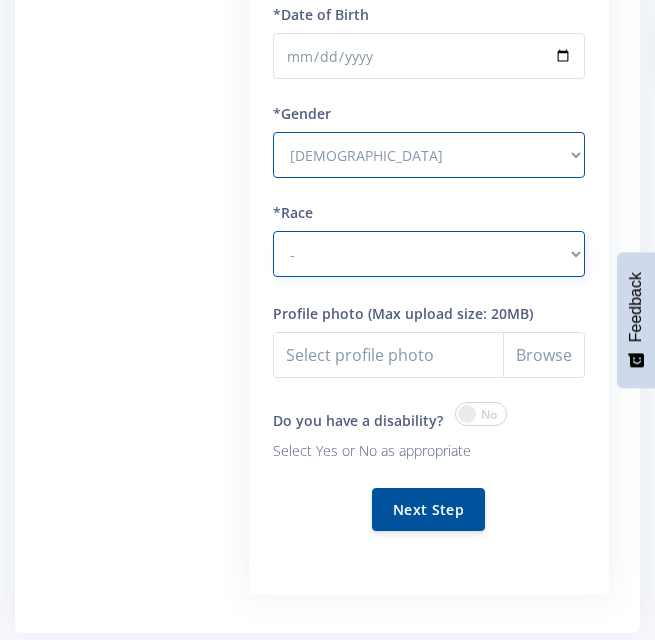 click on "-
African
Asian
Coloured
Indian
White
Other" at bounding box center [429, 254] 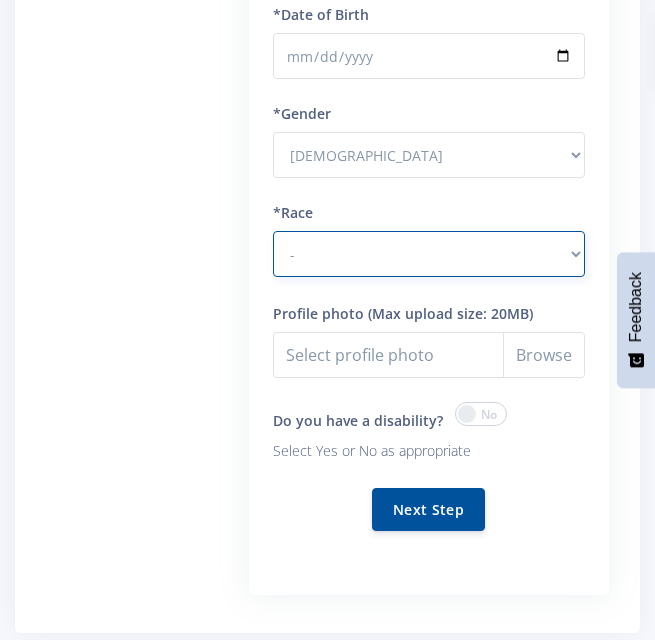 select on "Indian" 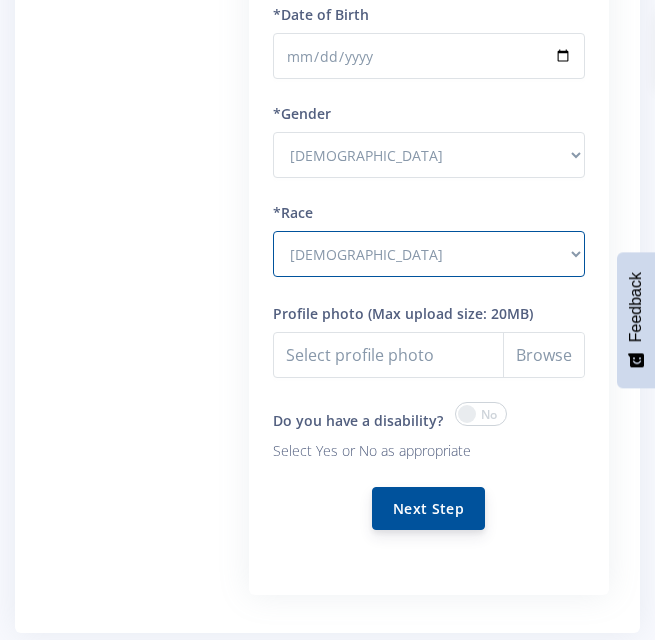 click on "Next
Step" at bounding box center [428, 508] 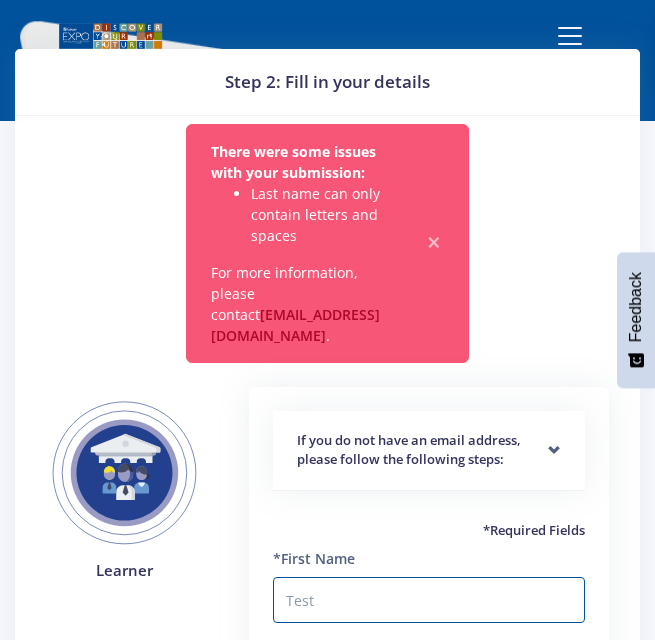 scroll, scrollTop: 0, scrollLeft: 0, axis: both 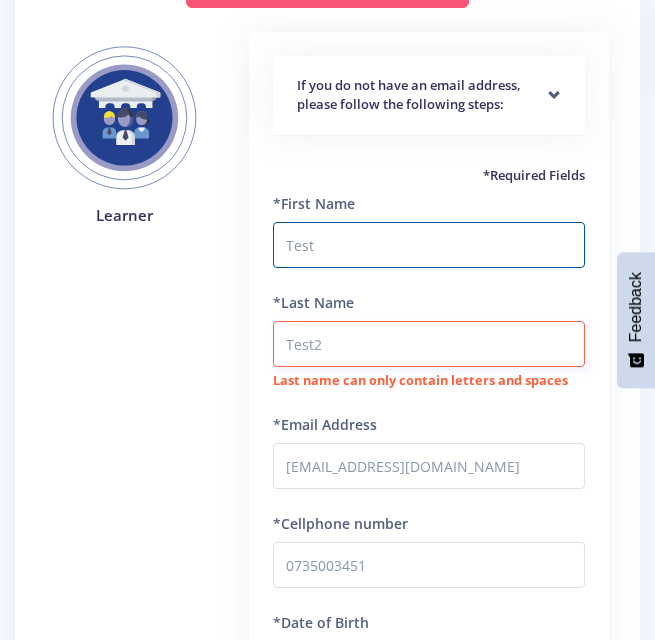 click on "Test2" at bounding box center [429, 344] 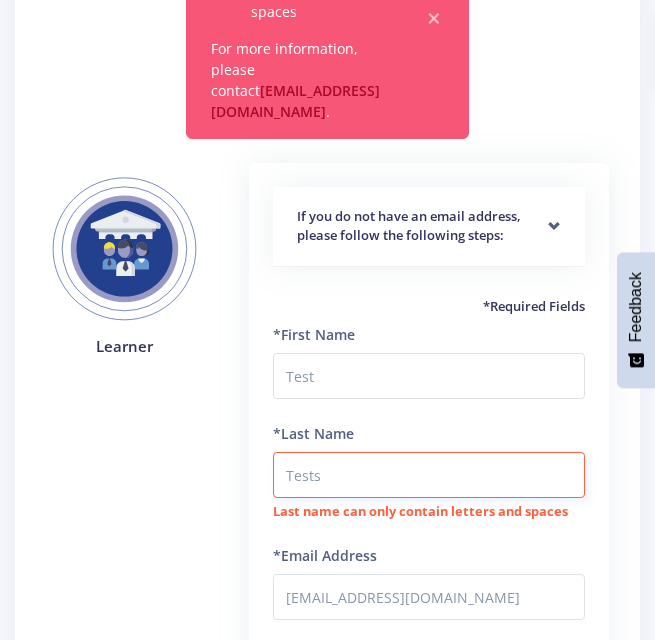 scroll, scrollTop: 0, scrollLeft: 0, axis: both 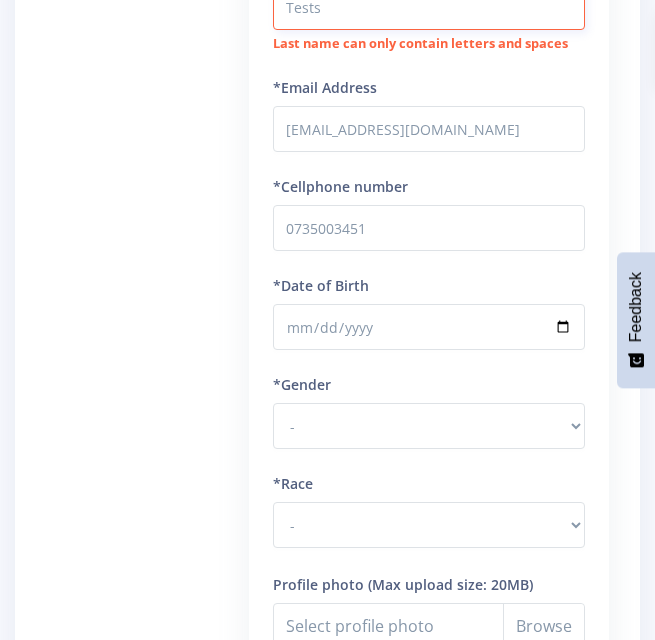 type on "Tests" 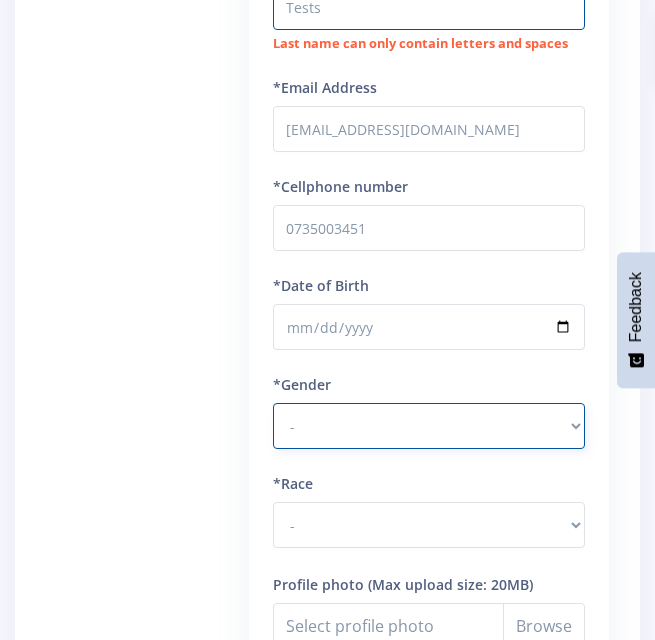 click on "-
Male
Female" at bounding box center (429, 426) 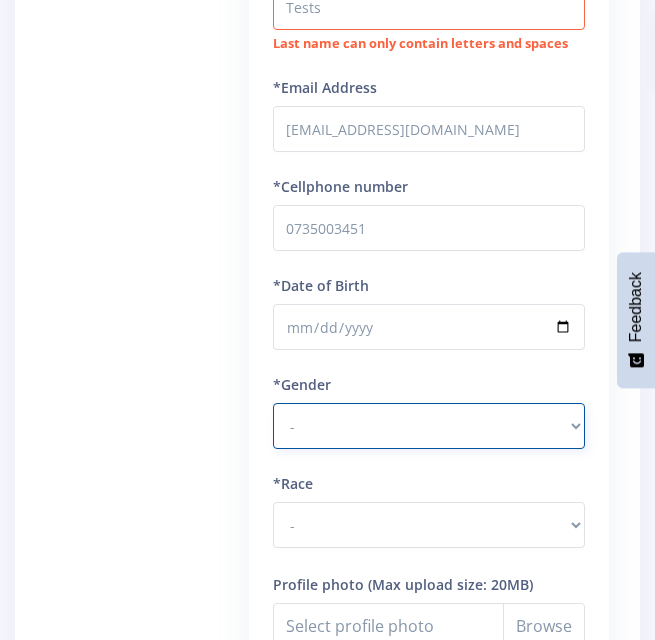 select on "M" 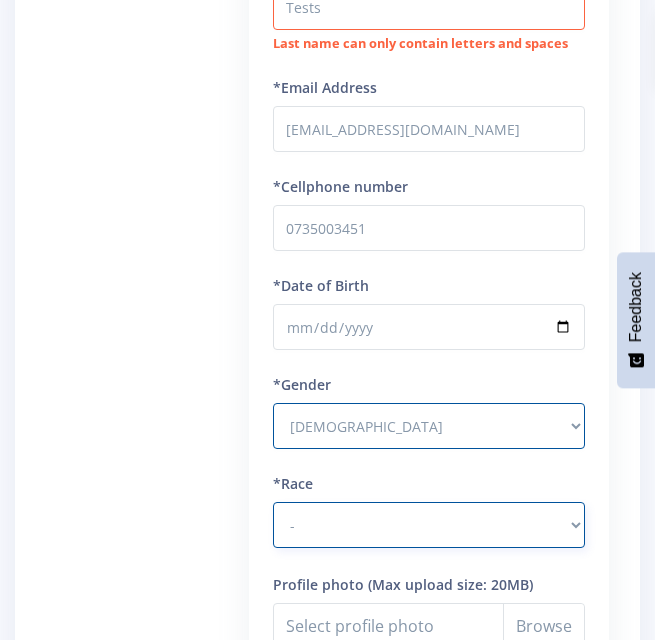 click on "-
African
Asian
Coloured
Indian
White
Other" at bounding box center (429, 525) 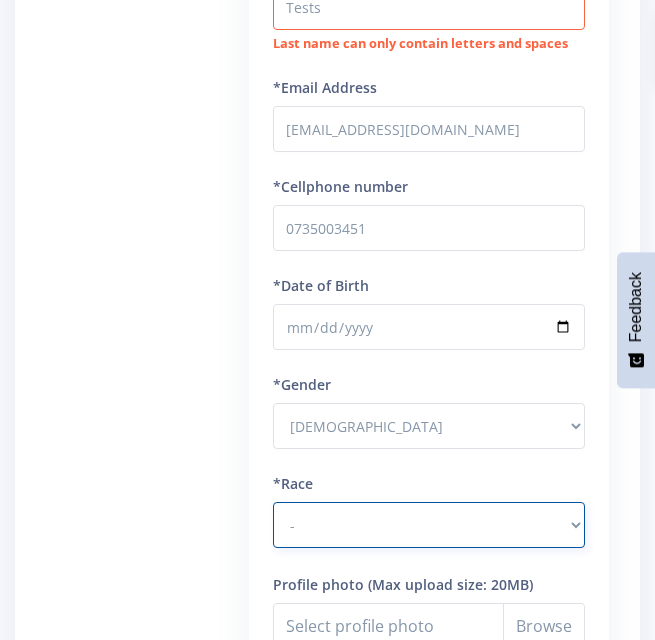 select on "other" 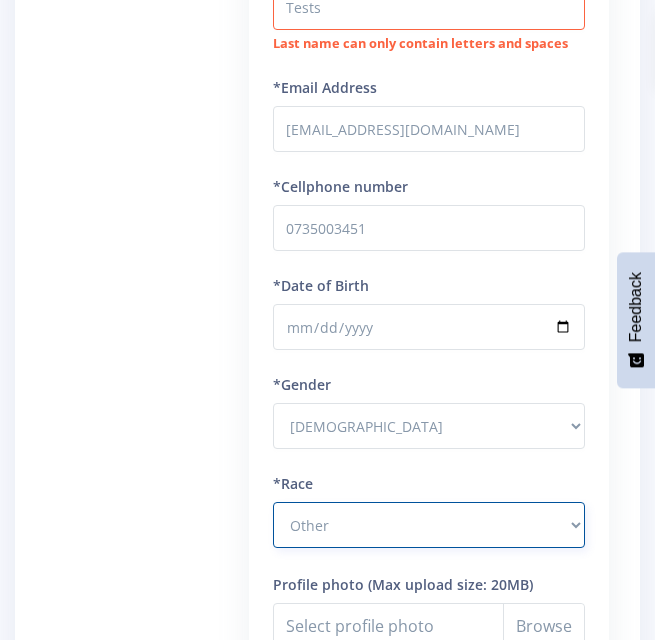 click on "-
African
Asian
Coloured
Indian
White
Other" at bounding box center (429, 525) 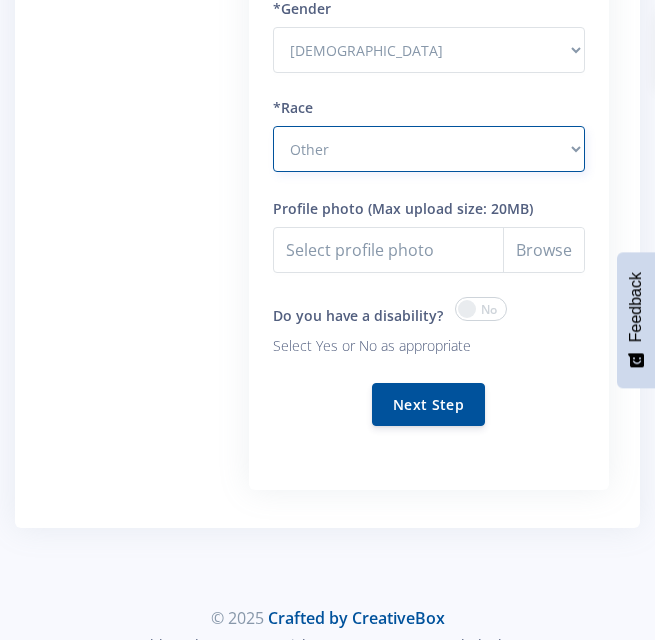 scroll, scrollTop: 1159, scrollLeft: 0, axis: vertical 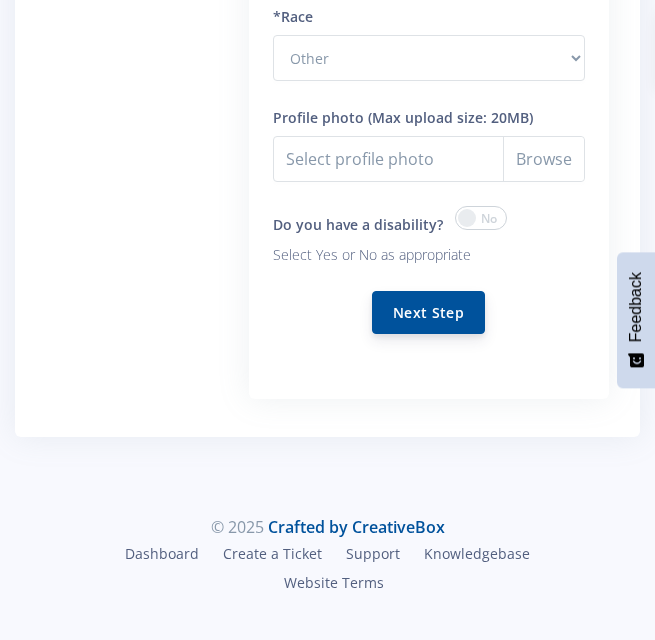 click on "Next
Step" at bounding box center [428, 312] 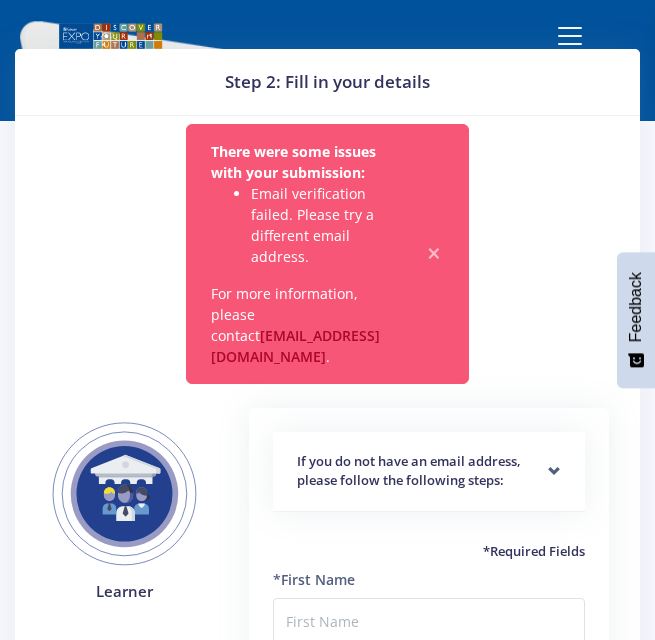 scroll, scrollTop: 4, scrollLeft: 0, axis: vertical 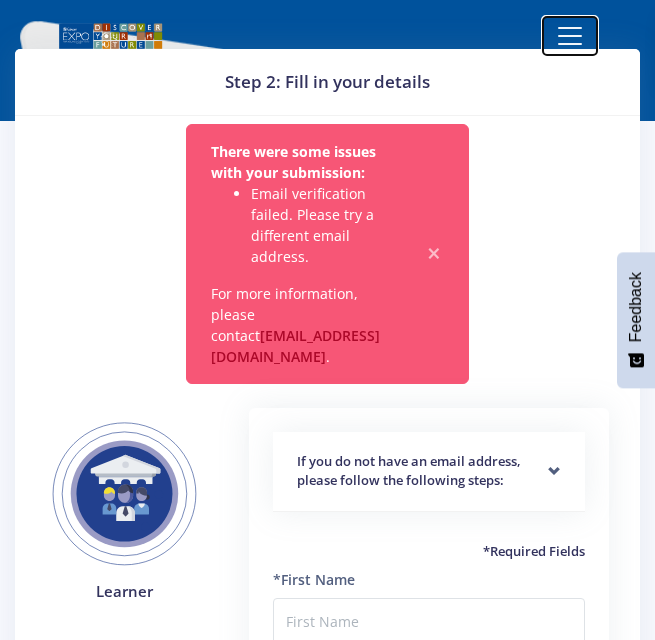 click at bounding box center [570, 36] 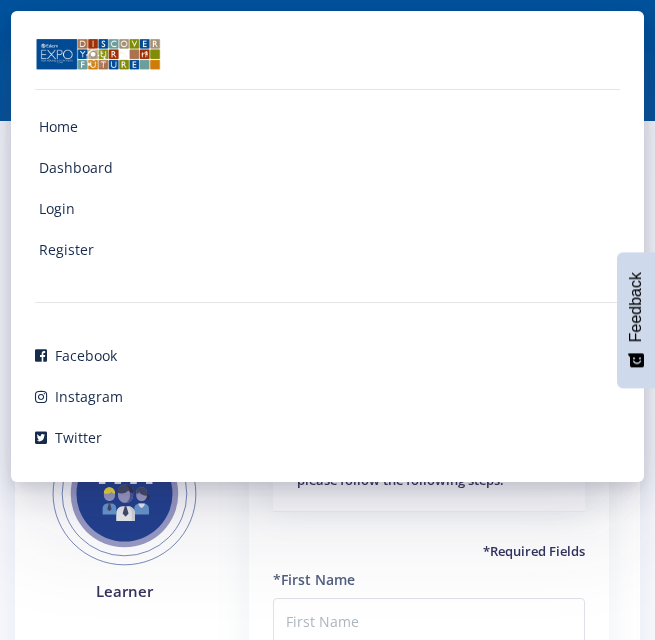 click on "Login" at bounding box center (57, 208) 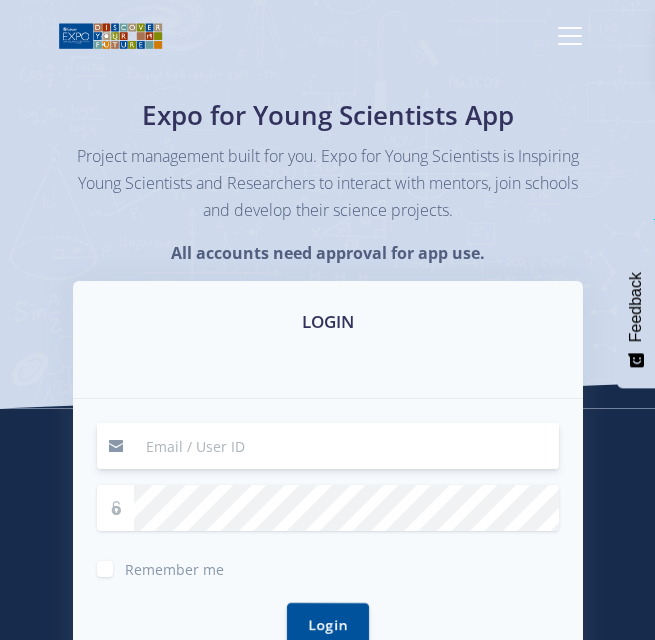 scroll, scrollTop: 146, scrollLeft: 0, axis: vertical 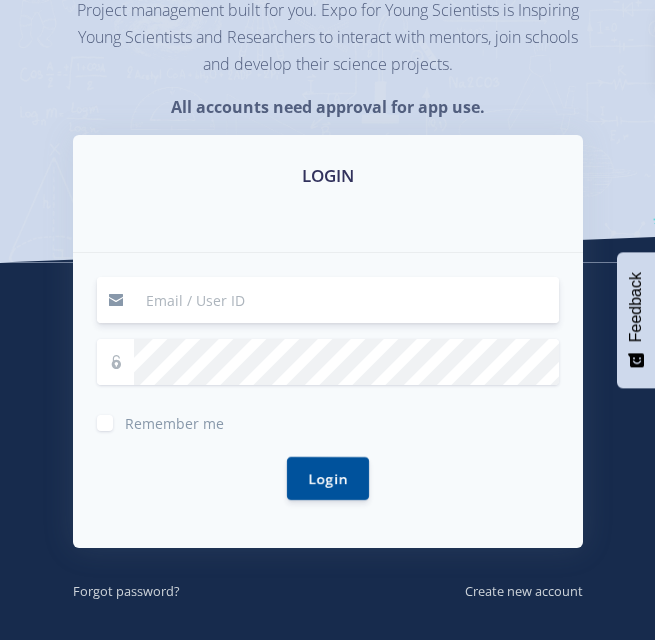 click at bounding box center [346, 300] 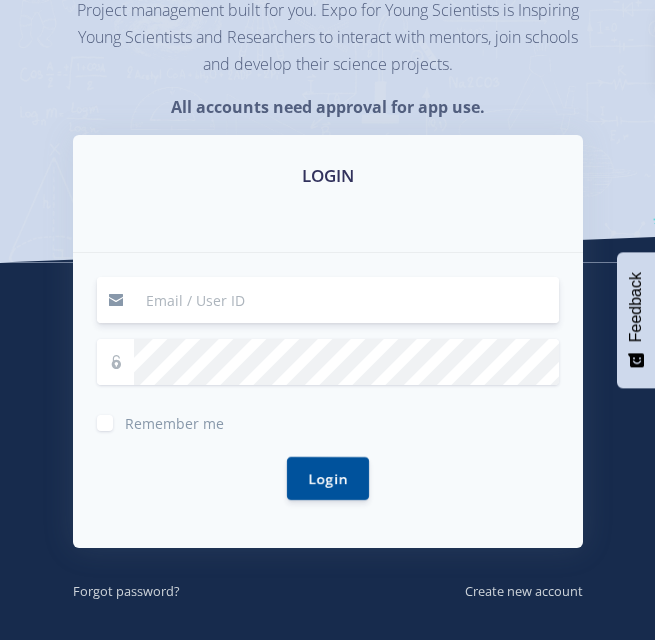 type on "[EMAIL_ADDRESS][DOMAIN_NAME]" 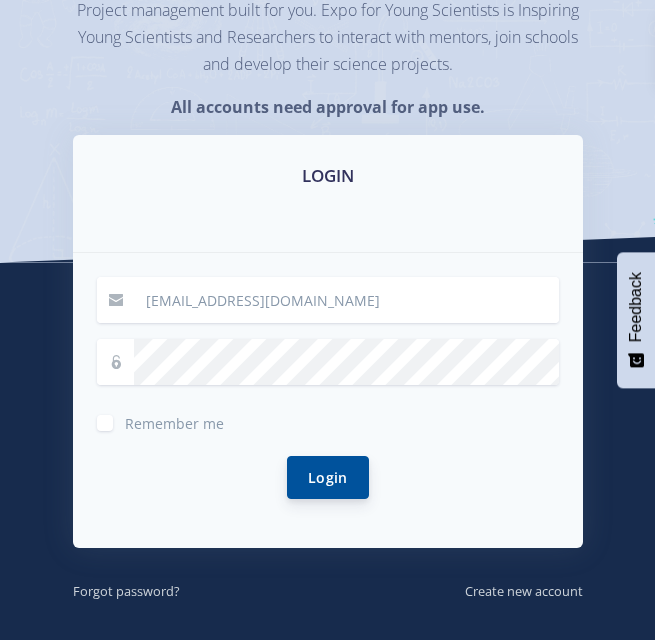 click on "Login" at bounding box center [328, 477] 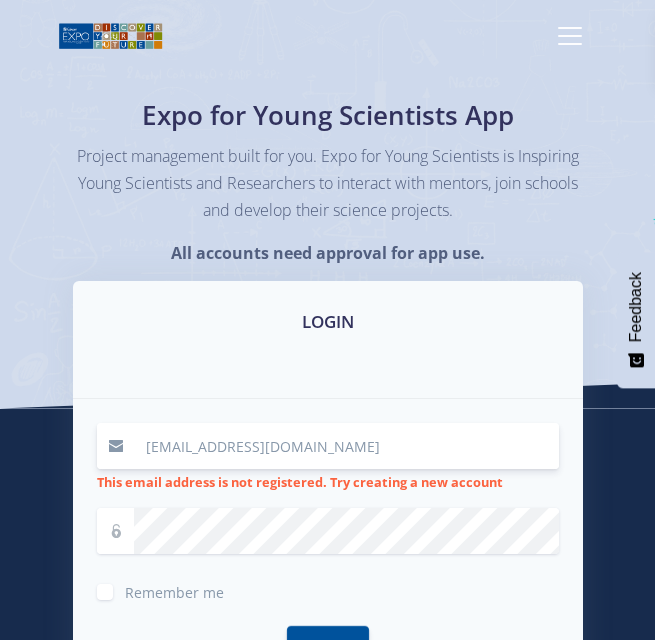 scroll, scrollTop: 0, scrollLeft: 0, axis: both 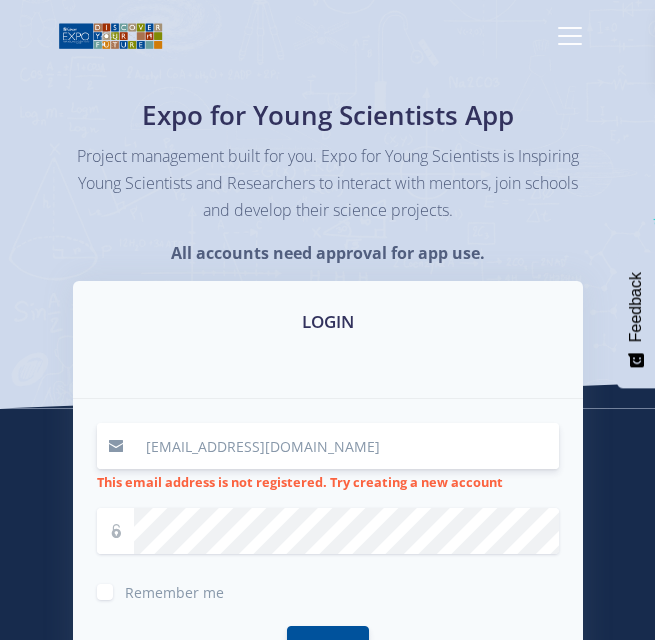 click on "hassenmoe1@gmail.com" at bounding box center (346, 446) 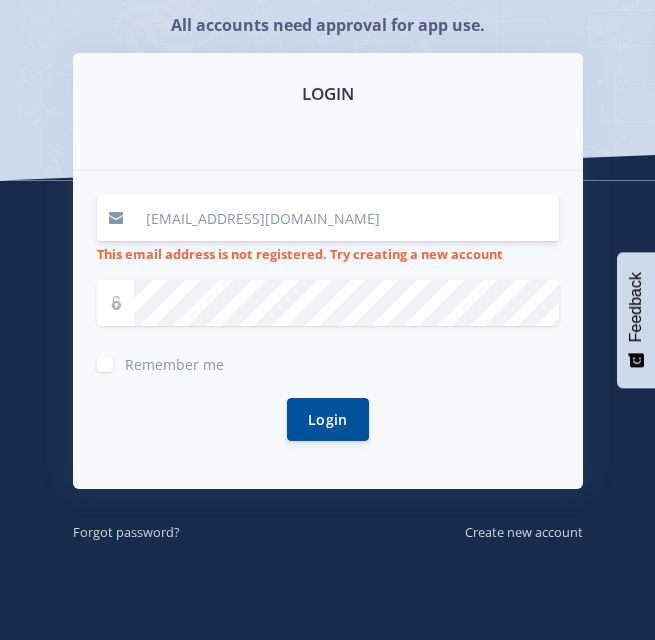 scroll, scrollTop: 255, scrollLeft: 0, axis: vertical 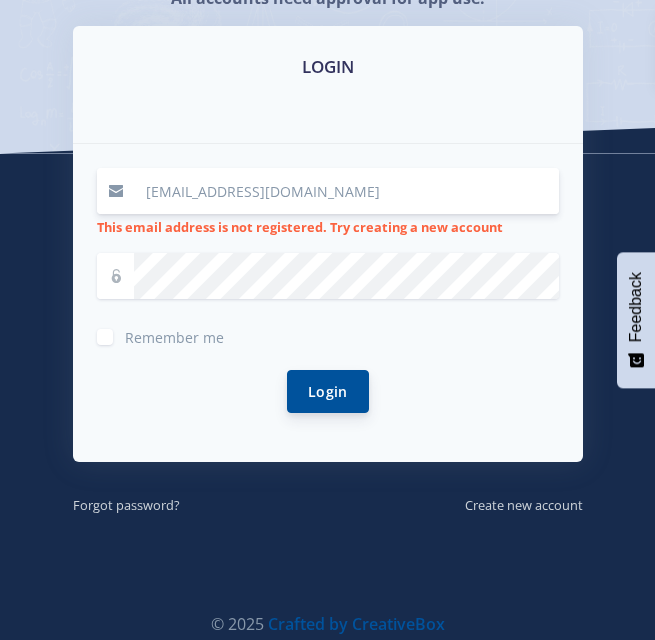 click on "Login" at bounding box center (328, 391) 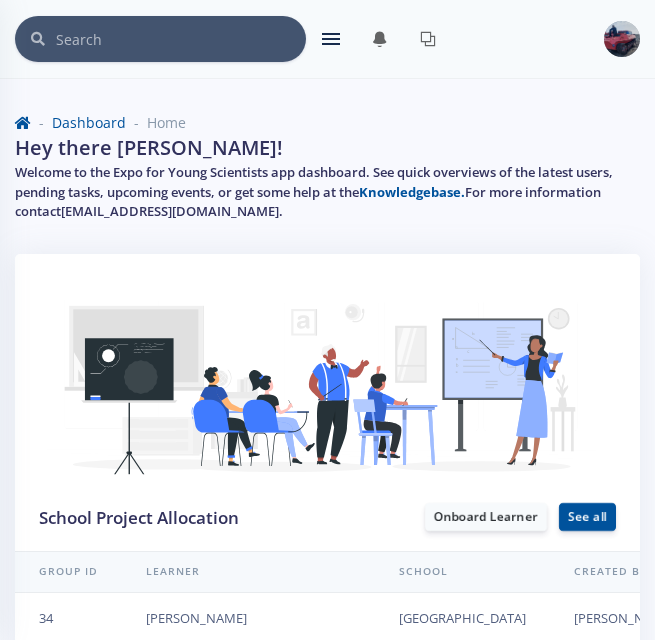 scroll, scrollTop: 0, scrollLeft: 0, axis: both 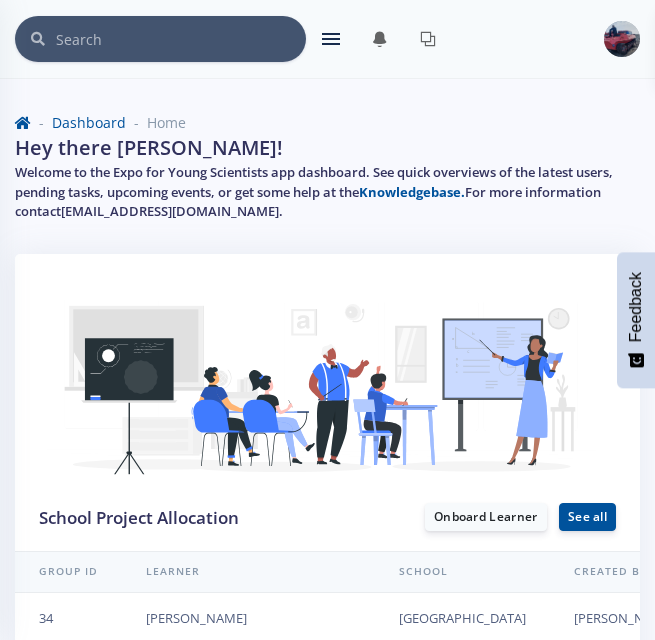 click at bounding box center (331, 34) 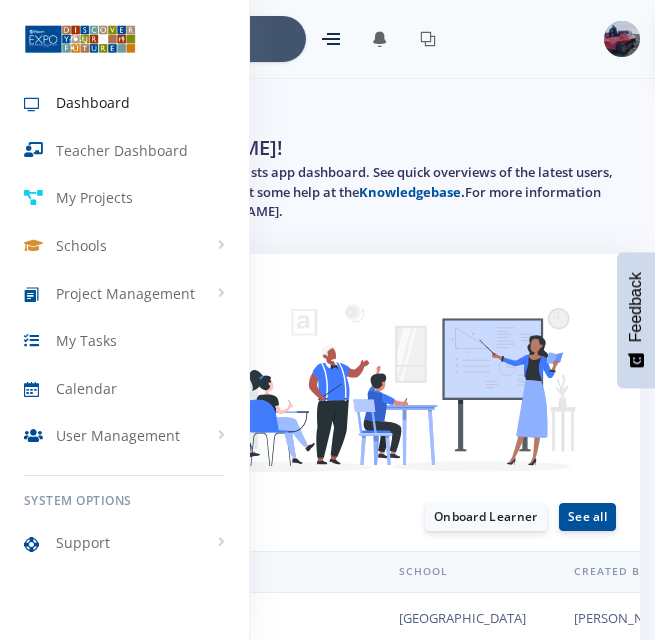 click 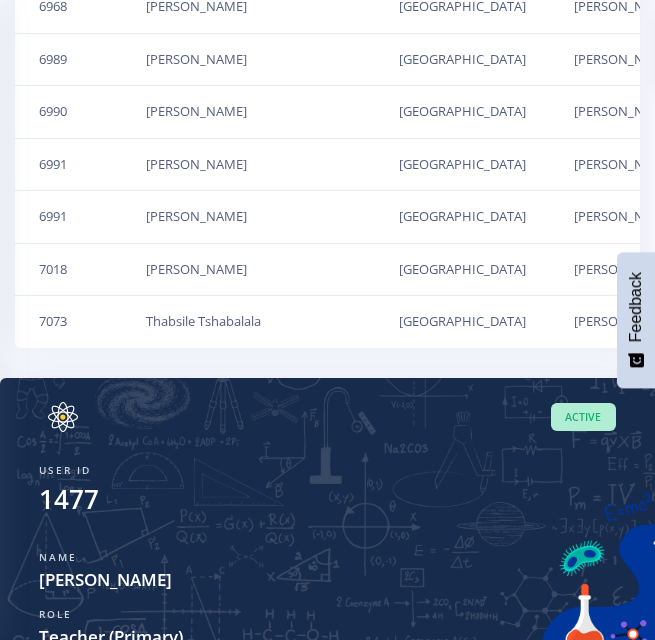 scroll, scrollTop: 2333, scrollLeft: 0, axis: vertical 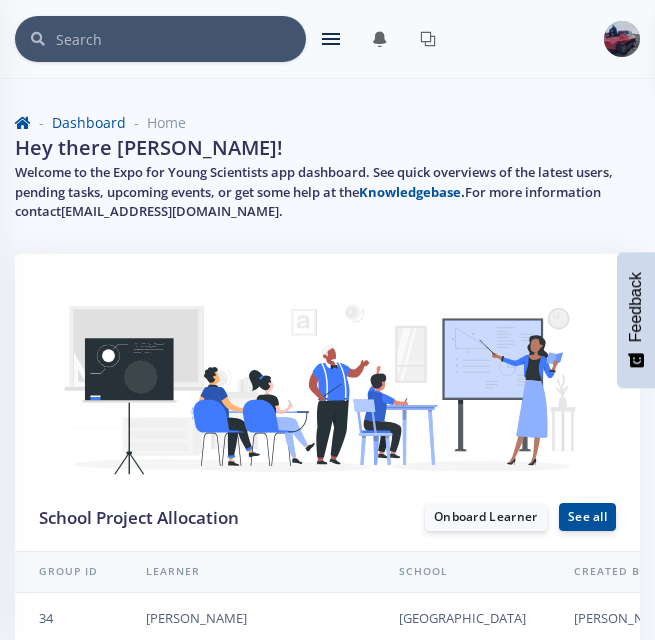 click at bounding box center (331, 39) 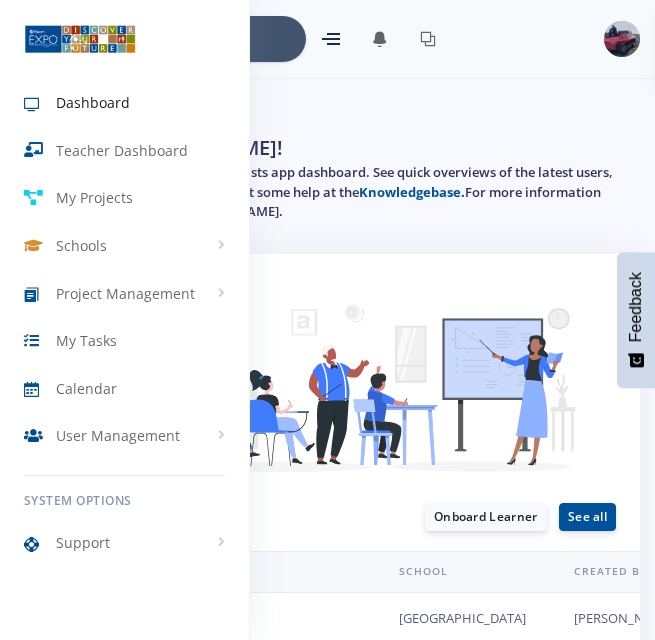 click on "Dashboard" at bounding box center (93, 102) 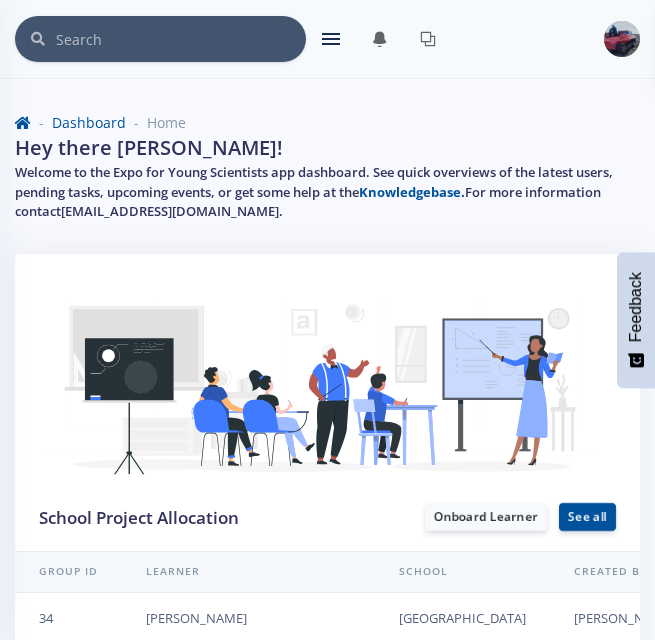scroll, scrollTop: 351, scrollLeft: 0, axis: vertical 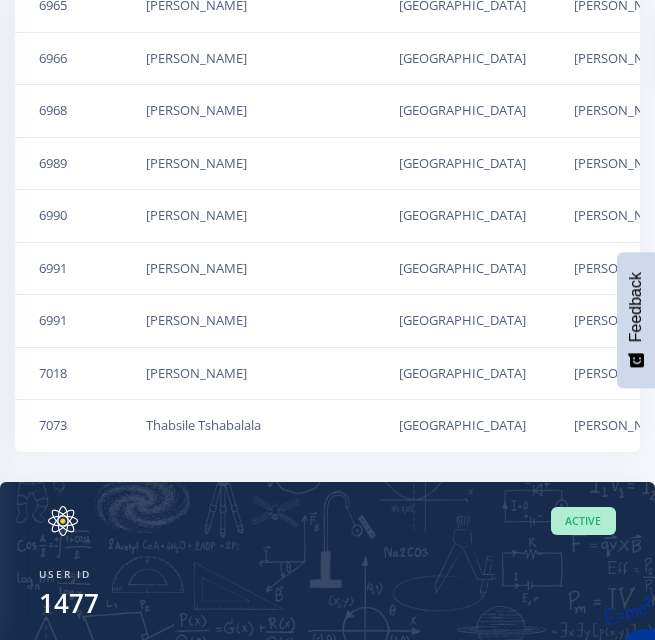 click on "Dashboard
Teacher Dashboard
My Projects
Schools
Add School
View Schools
School Reports" at bounding box center [327, 1067] 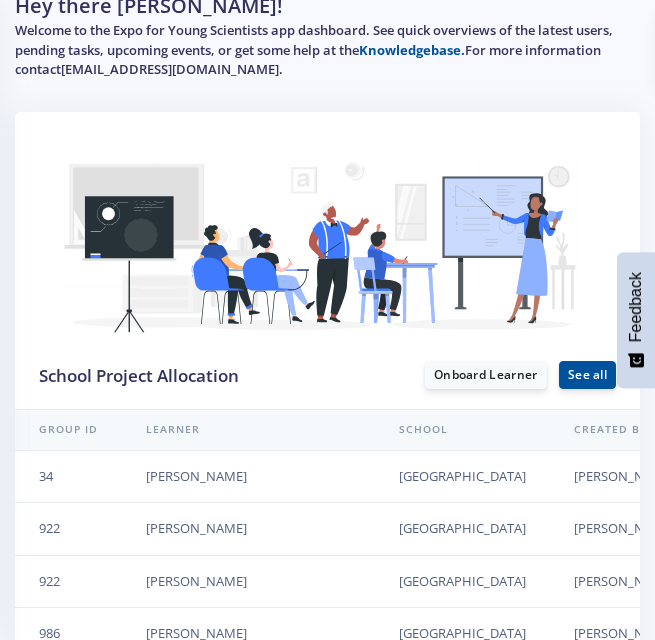 scroll, scrollTop: 0, scrollLeft: 0, axis: both 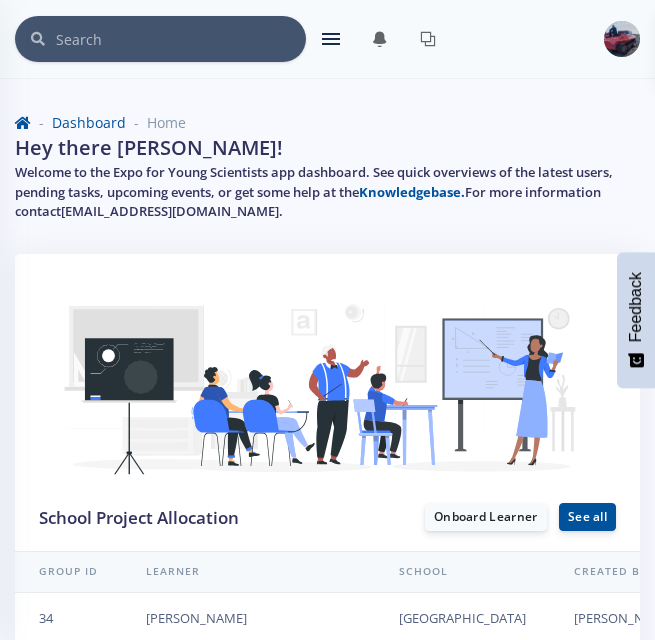 click at bounding box center [331, 39] 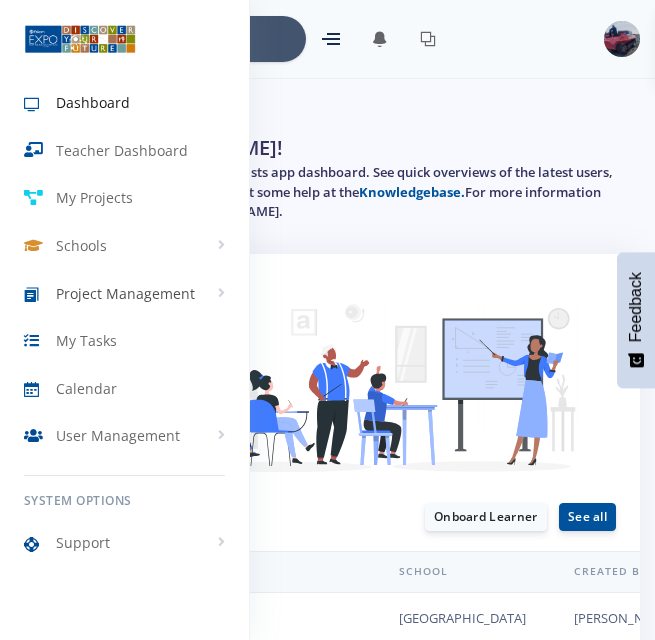click on "Project Management" at bounding box center [124, 293] 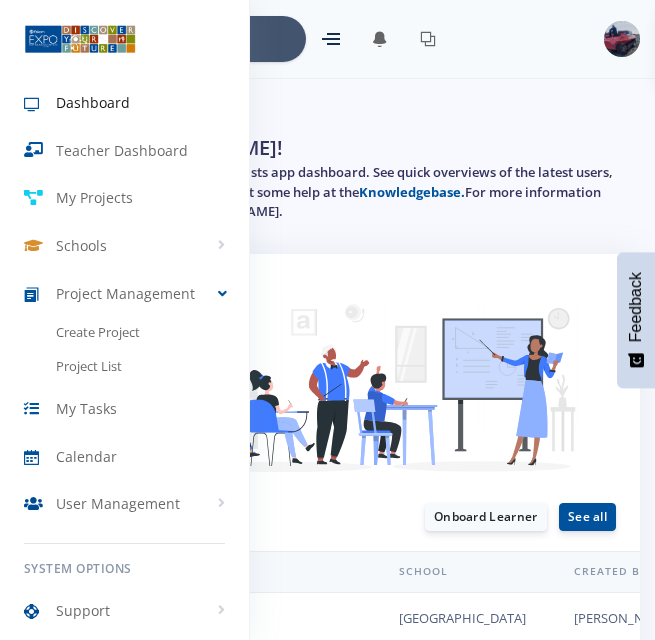click 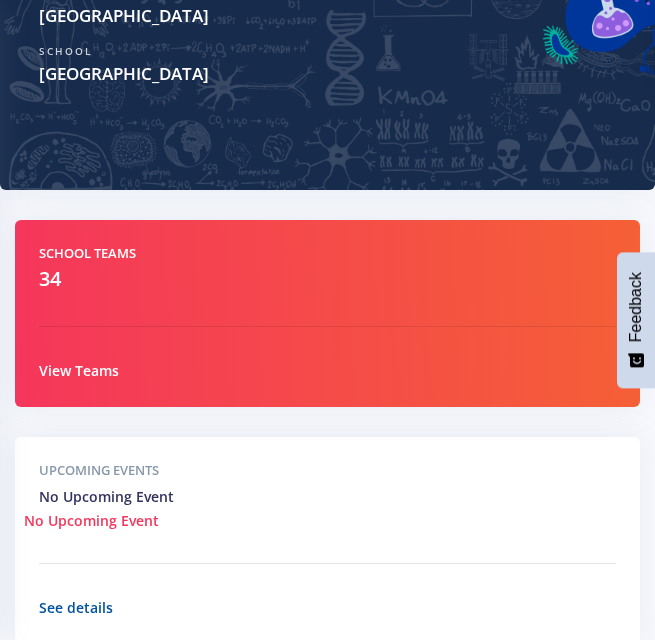 scroll, scrollTop: 3217, scrollLeft: 0, axis: vertical 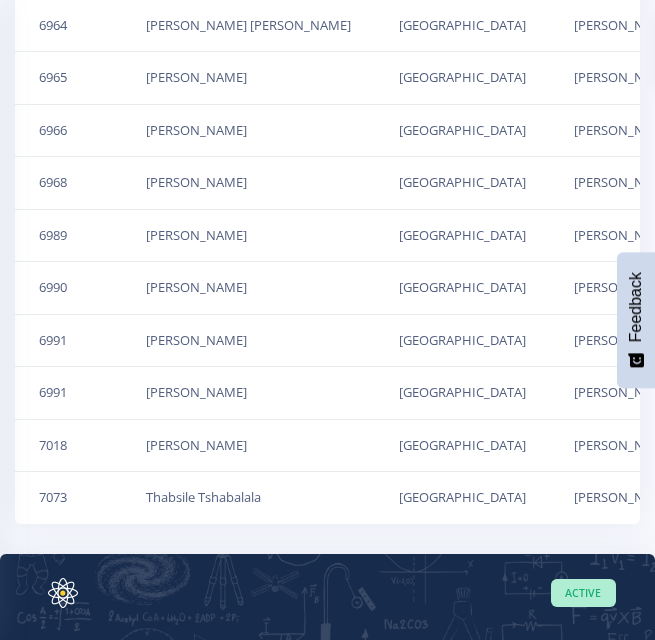 click on "[PERSON_NAME]" at bounding box center [248, 183] 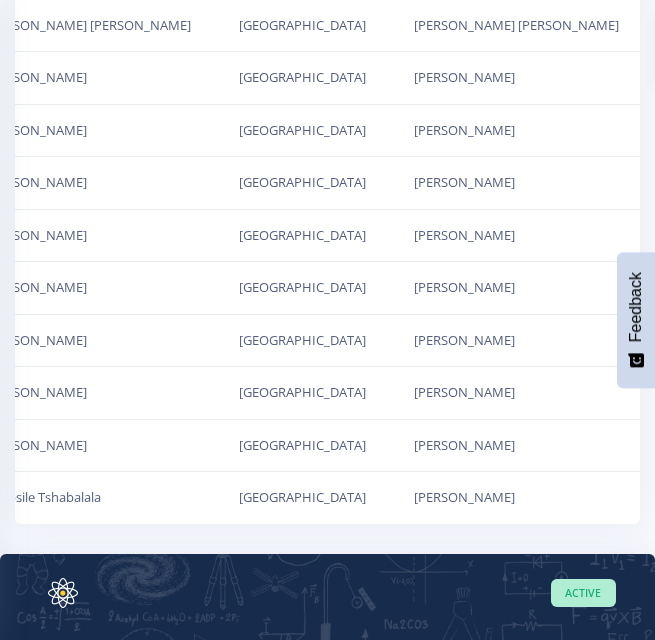 scroll, scrollTop: 0, scrollLeft: 0, axis: both 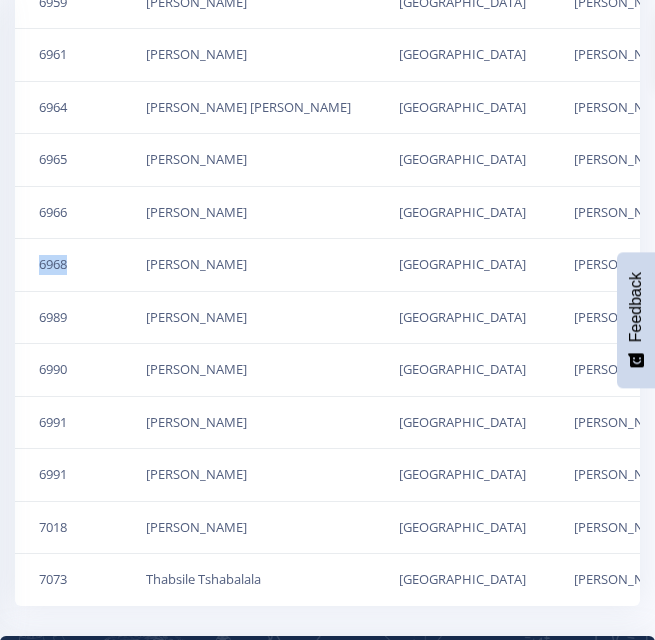 drag, startPoint x: 72, startPoint y: 265, endPoint x: 32, endPoint y: 259, distance: 40.4475 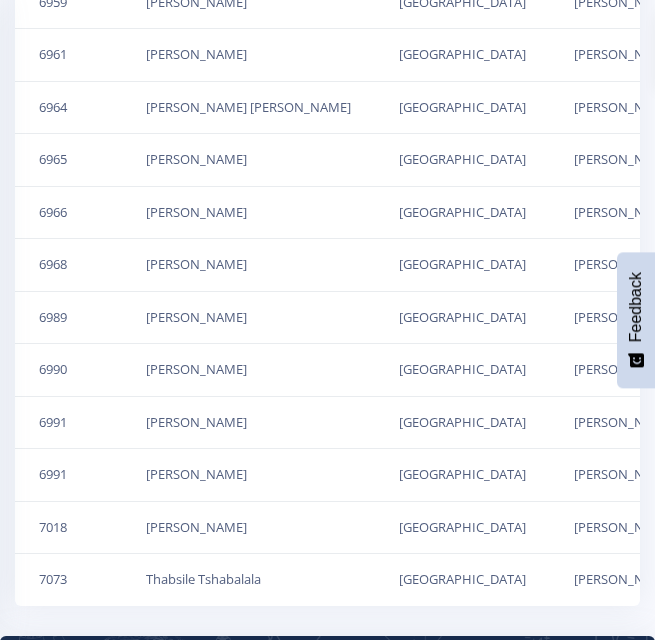 click on "[PERSON_NAME]" at bounding box center (248, 265) 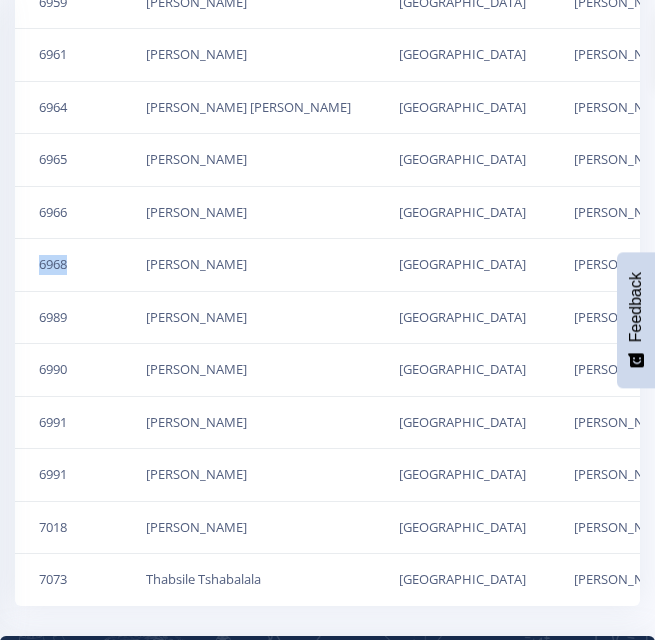 drag, startPoint x: 39, startPoint y: 266, endPoint x: 78, endPoint y: 265, distance: 39.012817 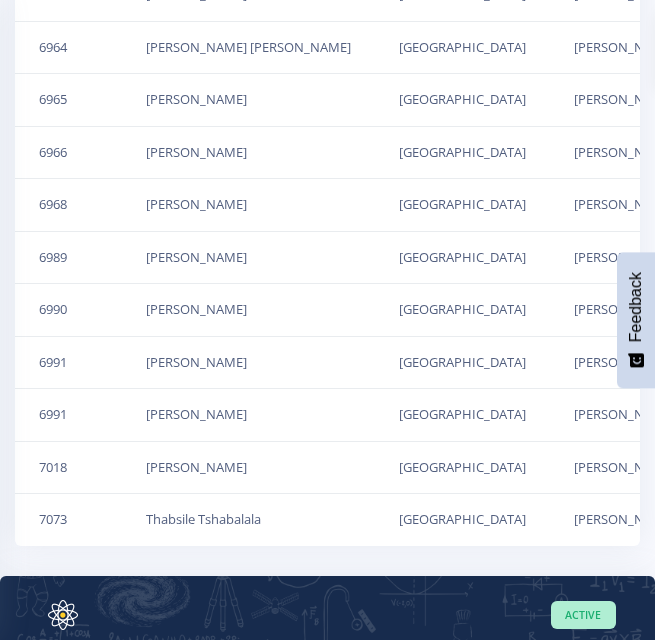 scroll, scrollTop: 2163, scrollLeft: 0, axis: vertical 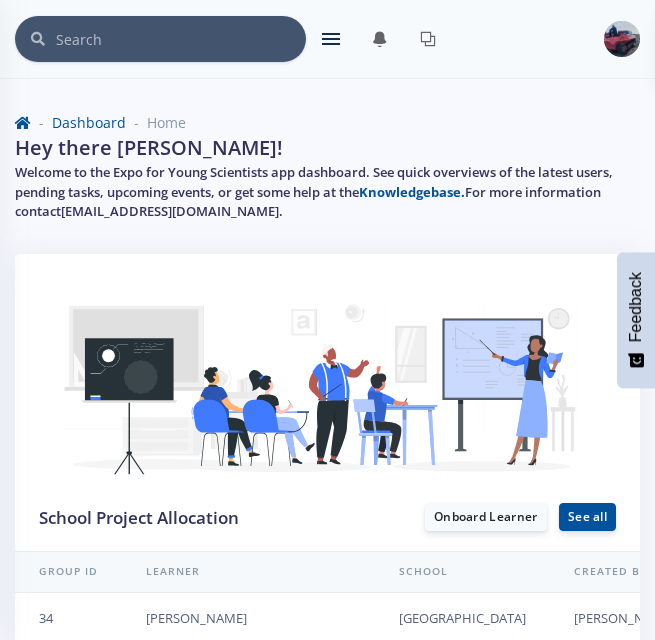 click at bounding box center (331, 39) 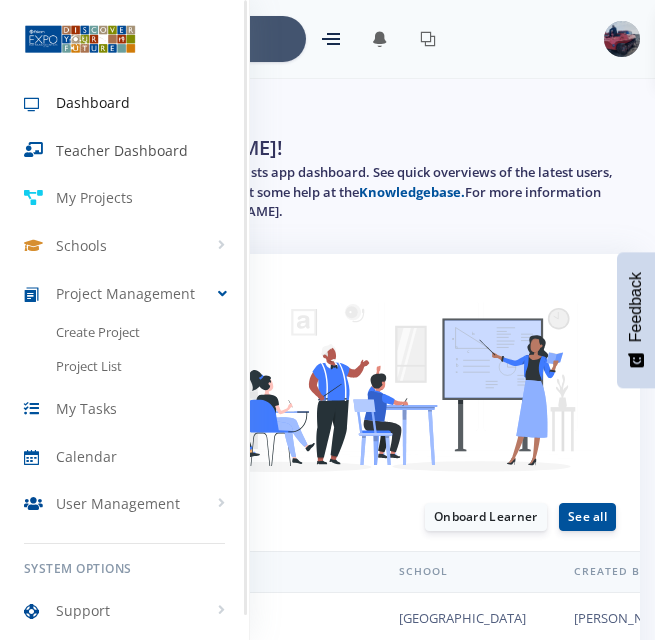 click on "Teacher Dashboard" at bounding box center [122, 150] 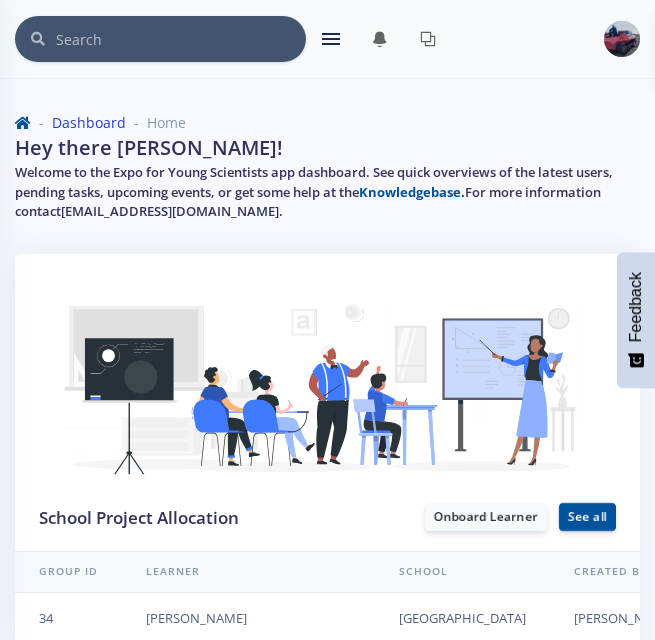 scroll, scrollTop: 0, scrollLeft: 0, axis: both 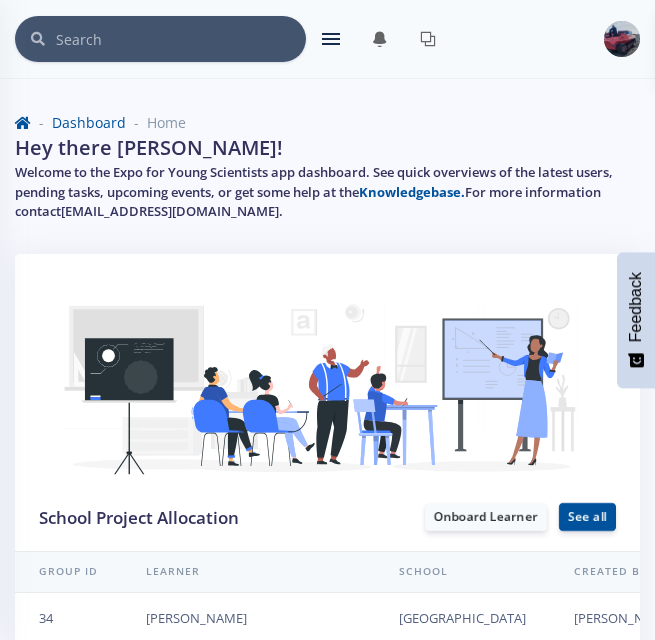click at bounding box center (331, 34) 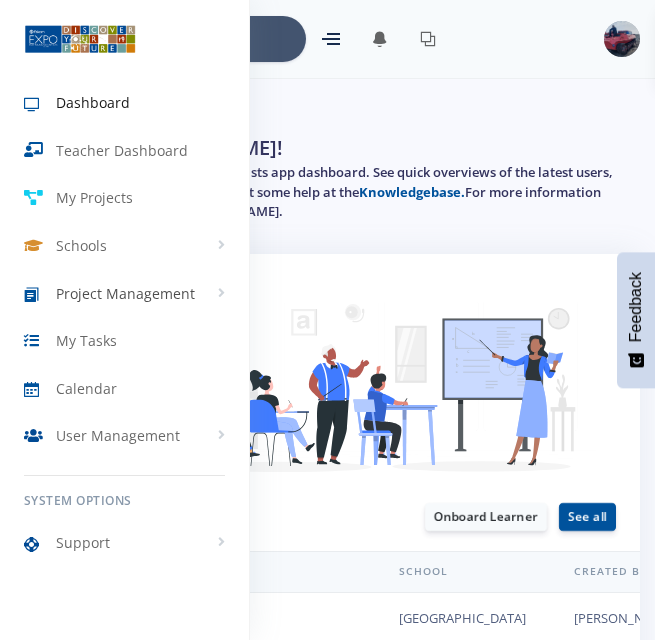 click on "Project Management" at bounding box center [124, 293] 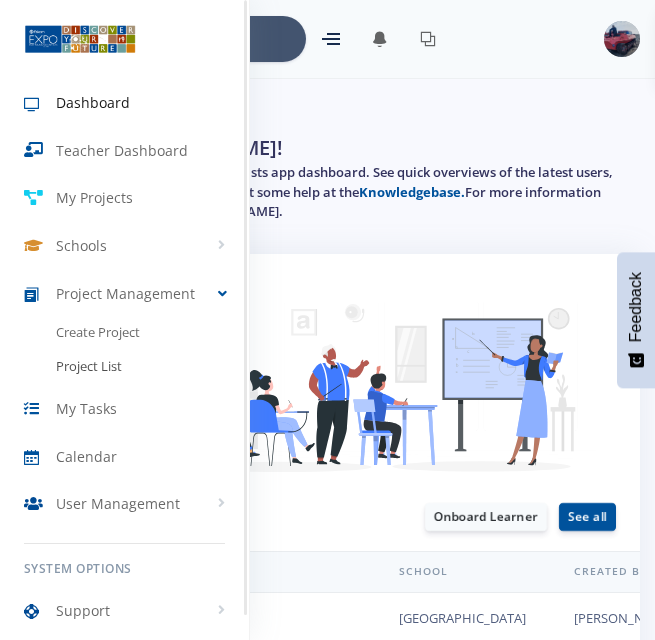 click on "Project List" at bounding box center (89, 367) 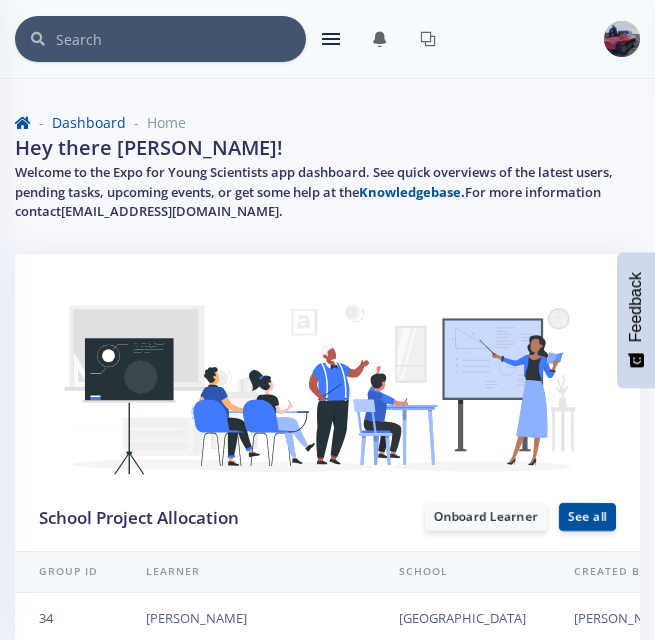 scroll, scrollTop: 0, scrollLeft: 0, axis: both 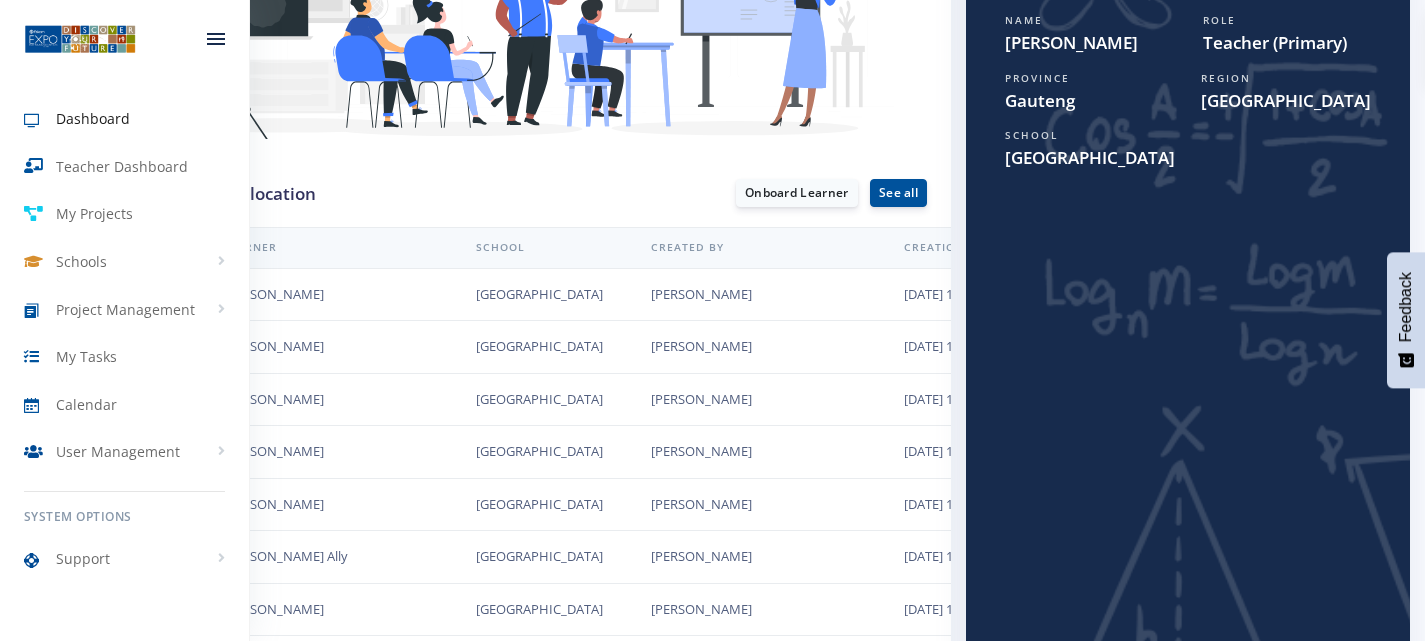 click at bounding box center (80, 39) 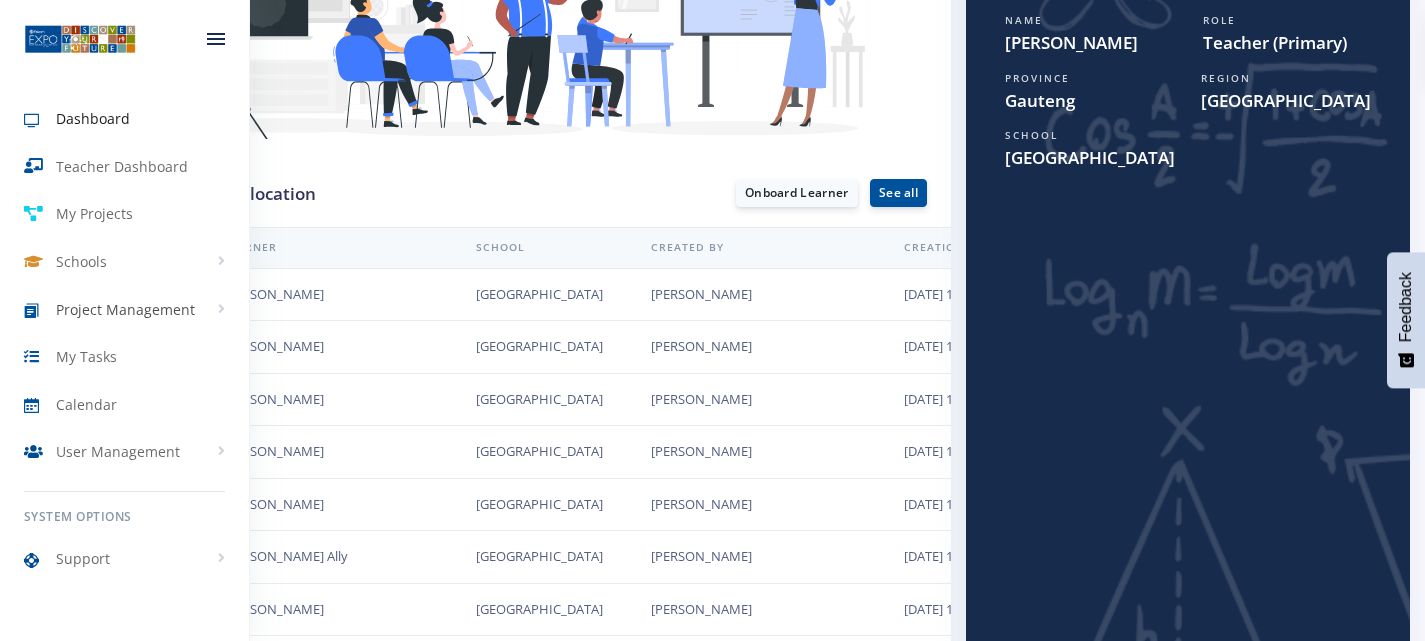 click on "Project Management" at bounding box center (124, 309) 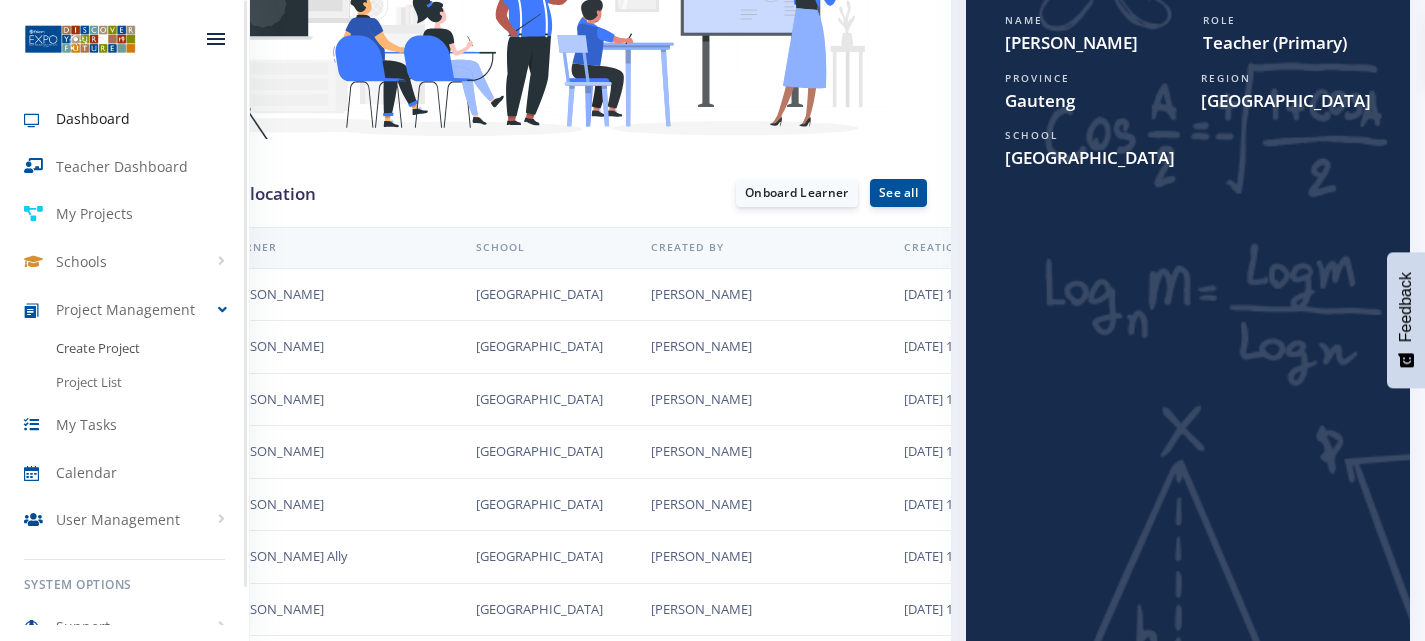 click on "Create Project" at bounding box center [98, 349] 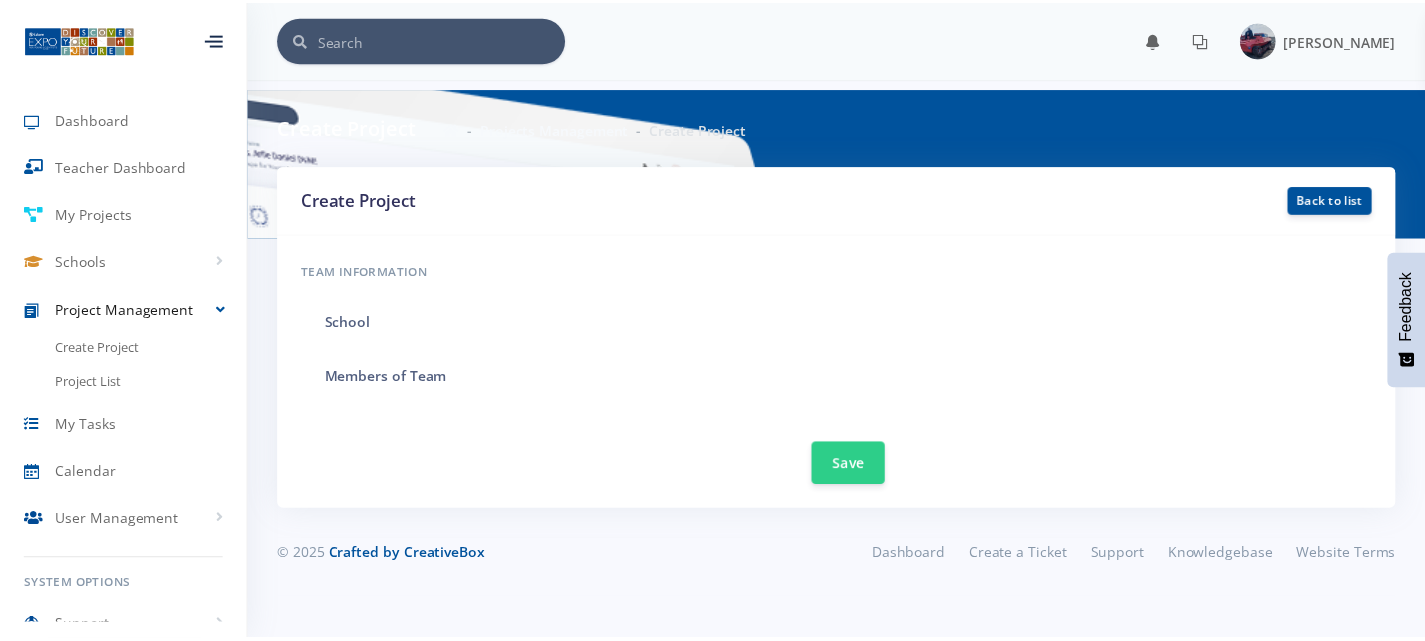 scroll, scrollTop: 0, scrollLeft: 0, axis: both 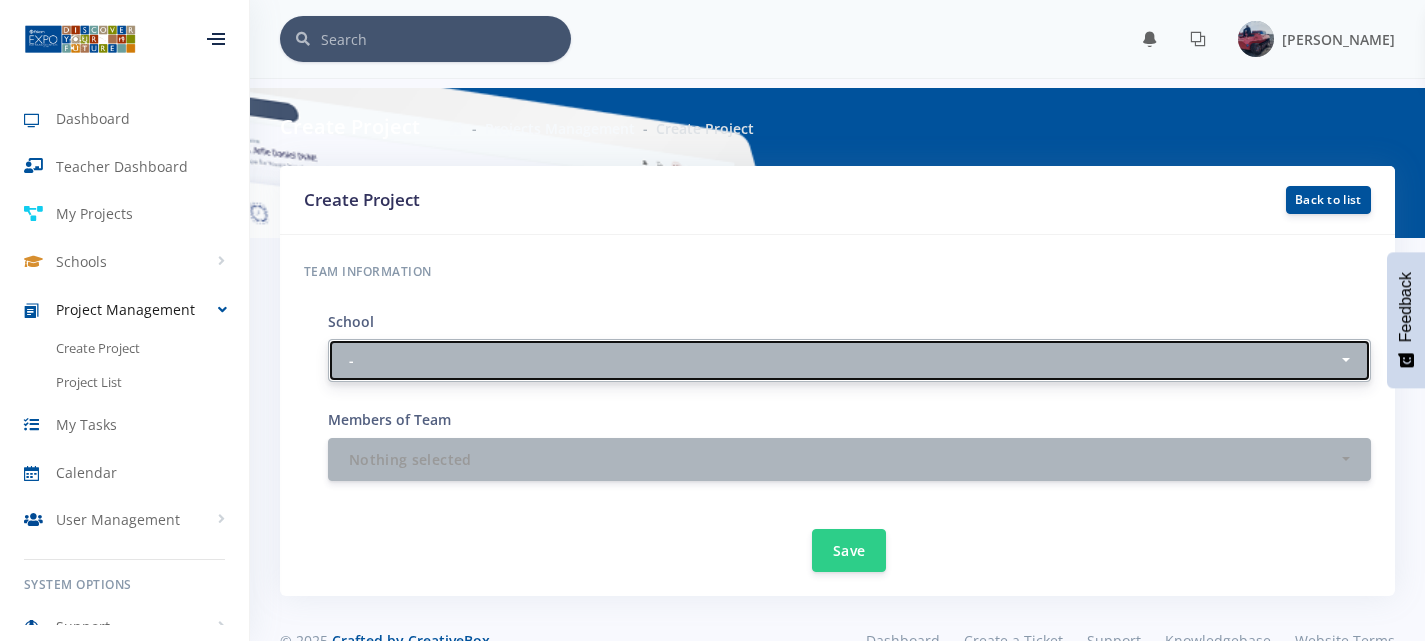 click on "-" at bounding box center [849, 360] 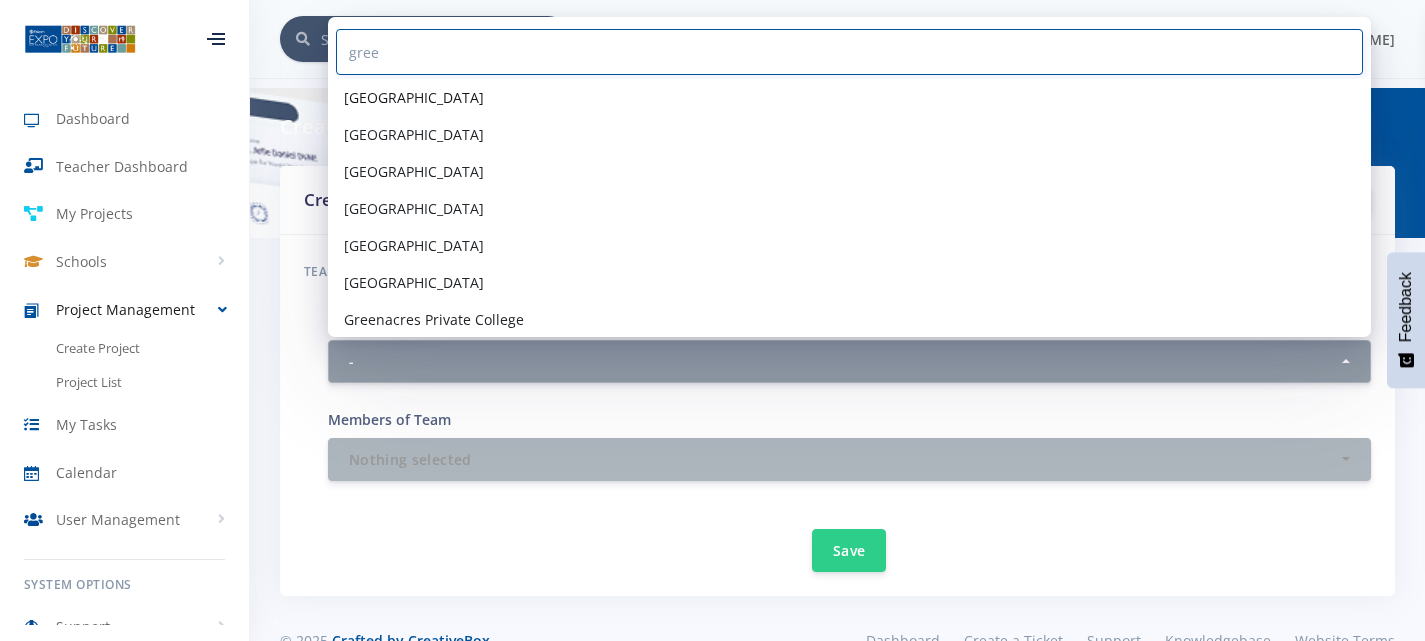 type on "gree" 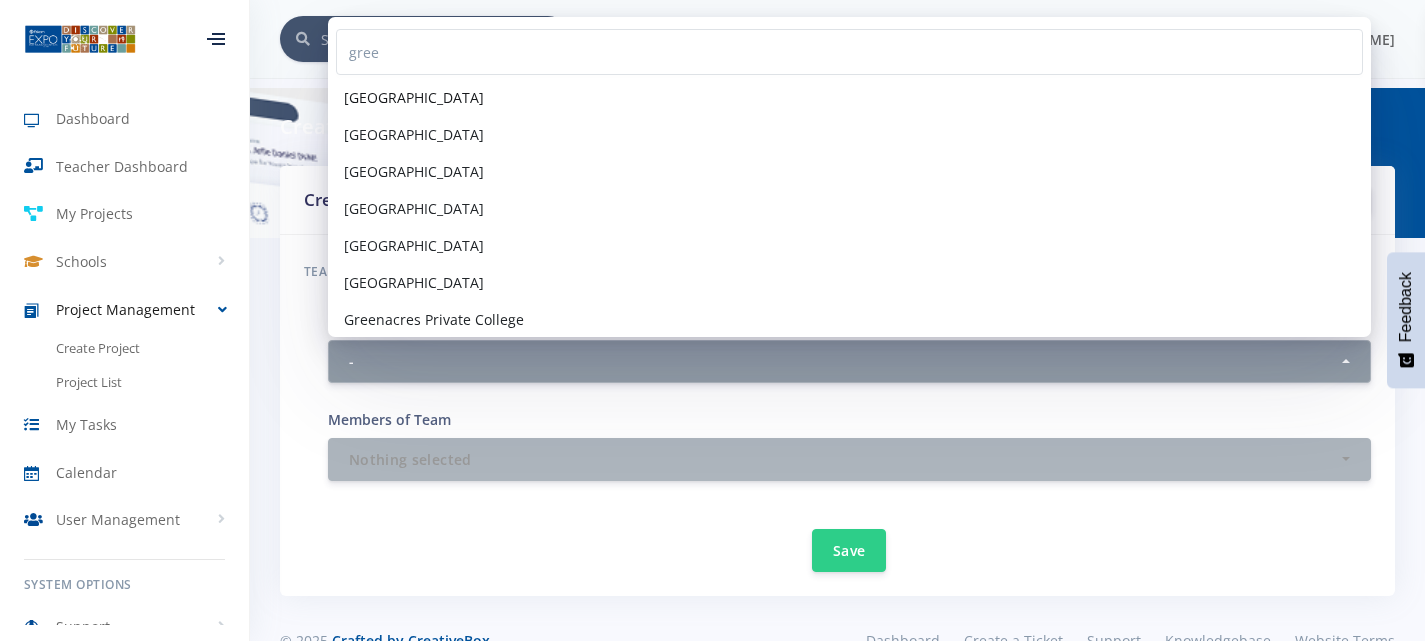 click on "[GEOGRAPHIC_DATA]" at bounding box center (849, 97) 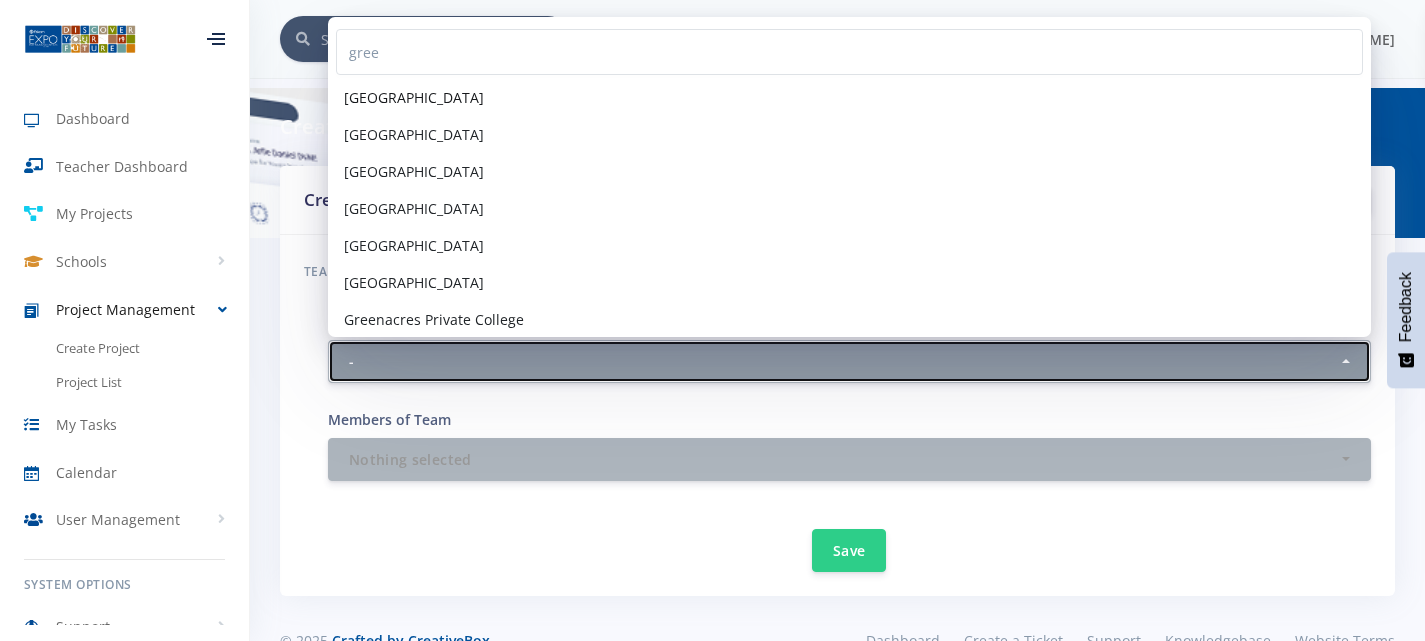 select on "9090" 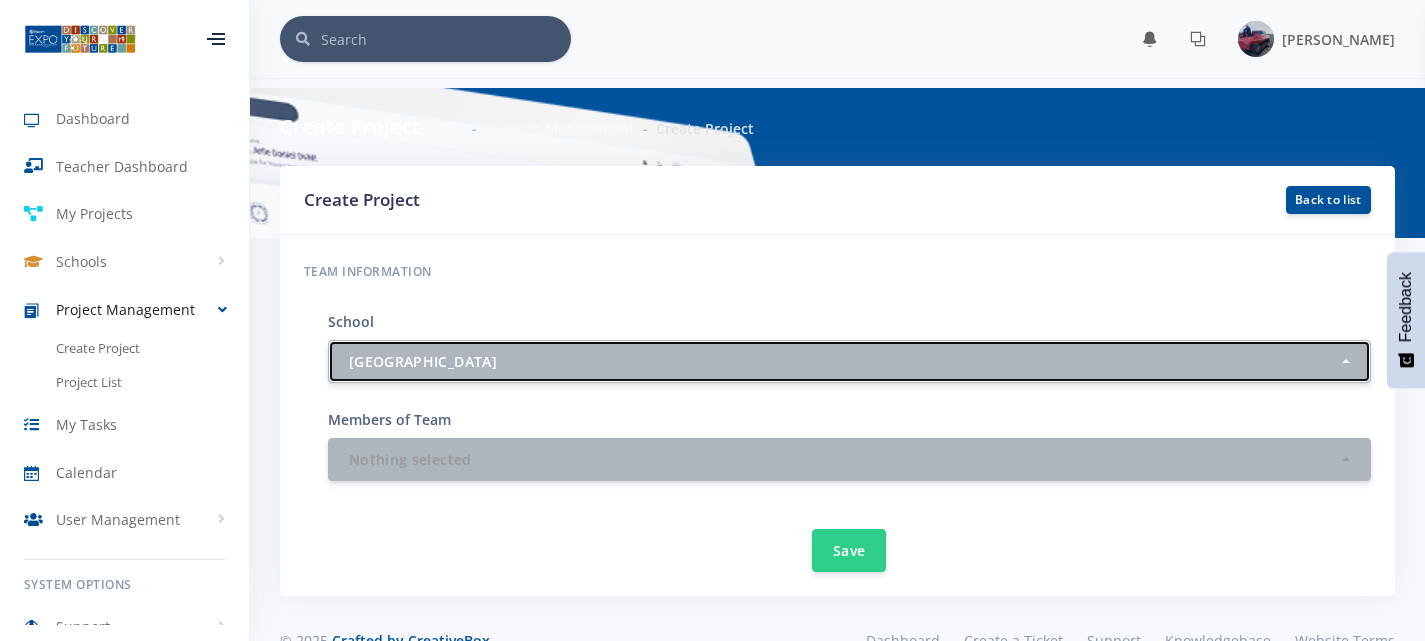 scroll, scrollTop: 44, scrollLeft: 0, axis: vertical 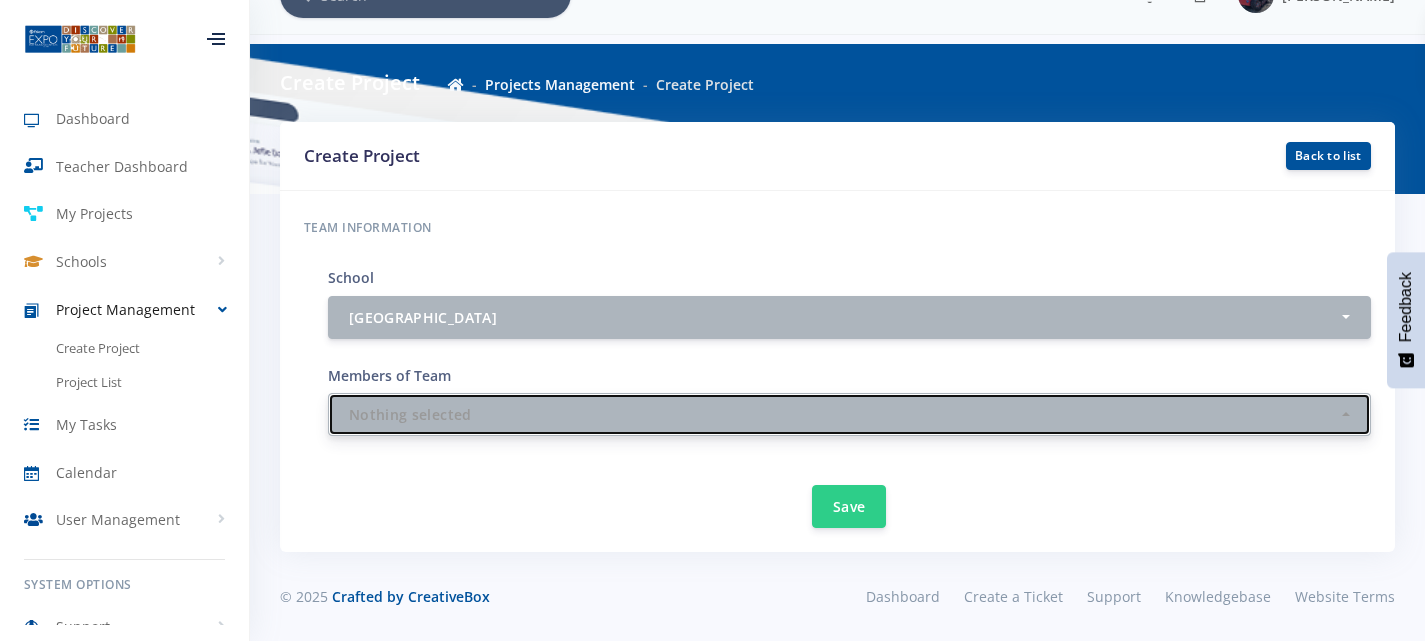 click on "Nothing selected" at bounding box center (843, 414) 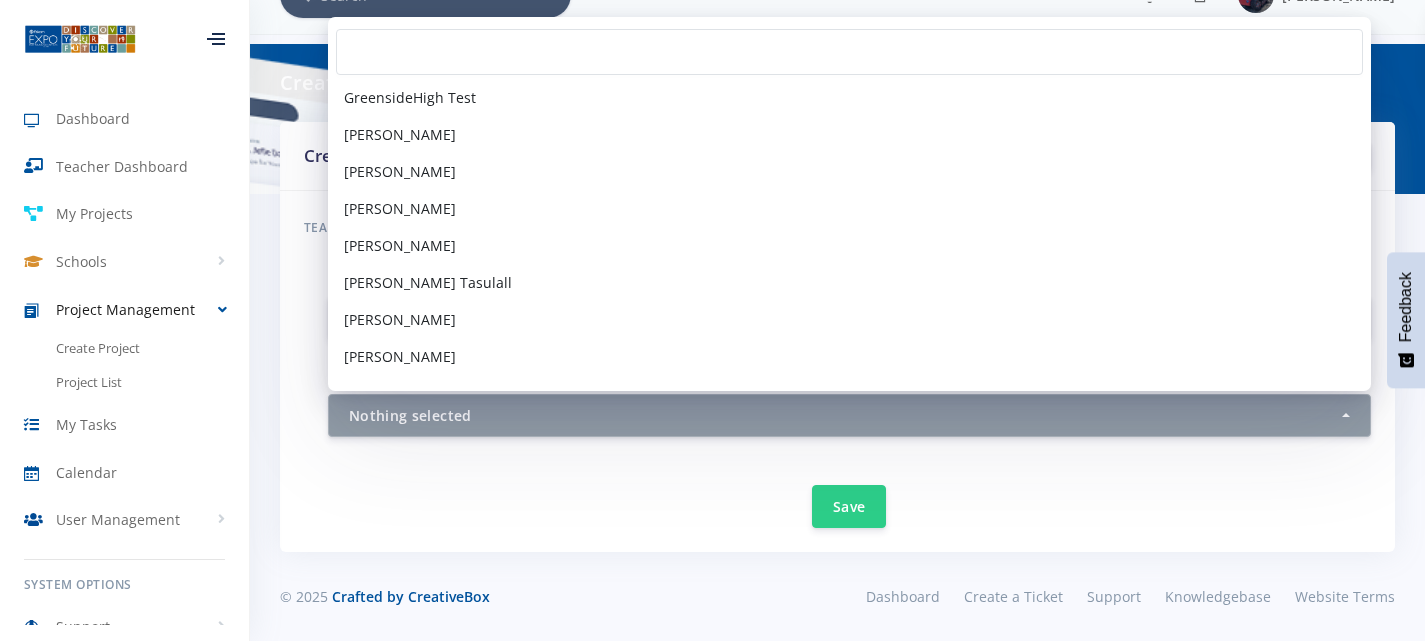 click on "Save" at bounding box center [849, 494] 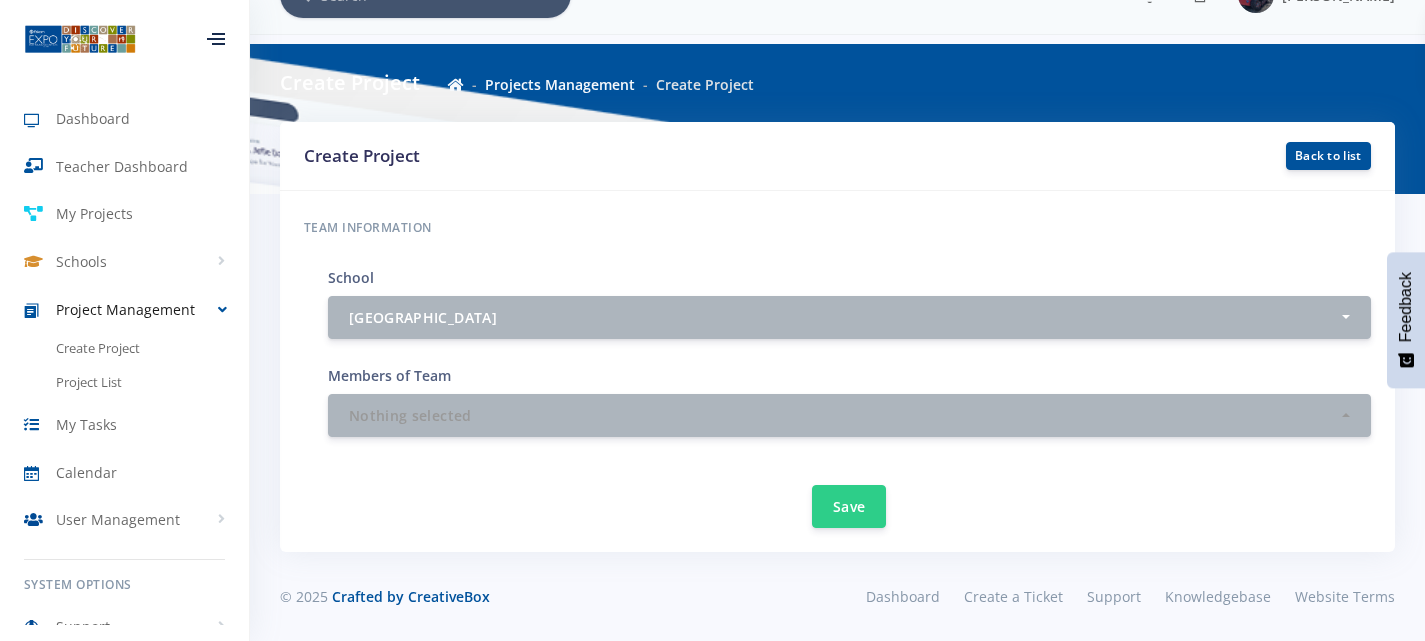 scroll, scrollTop: 0, scrollLeft: 0, axis: both 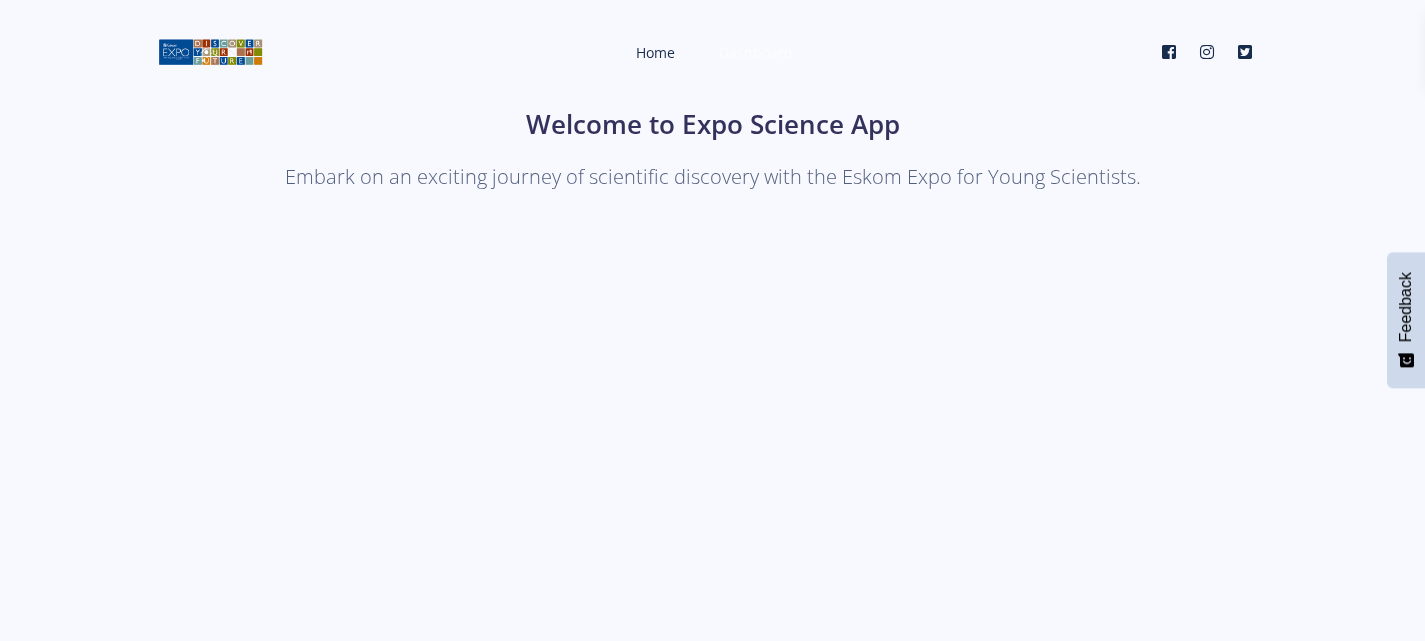 click on "Dashboard" at bounding box center (756, 52) 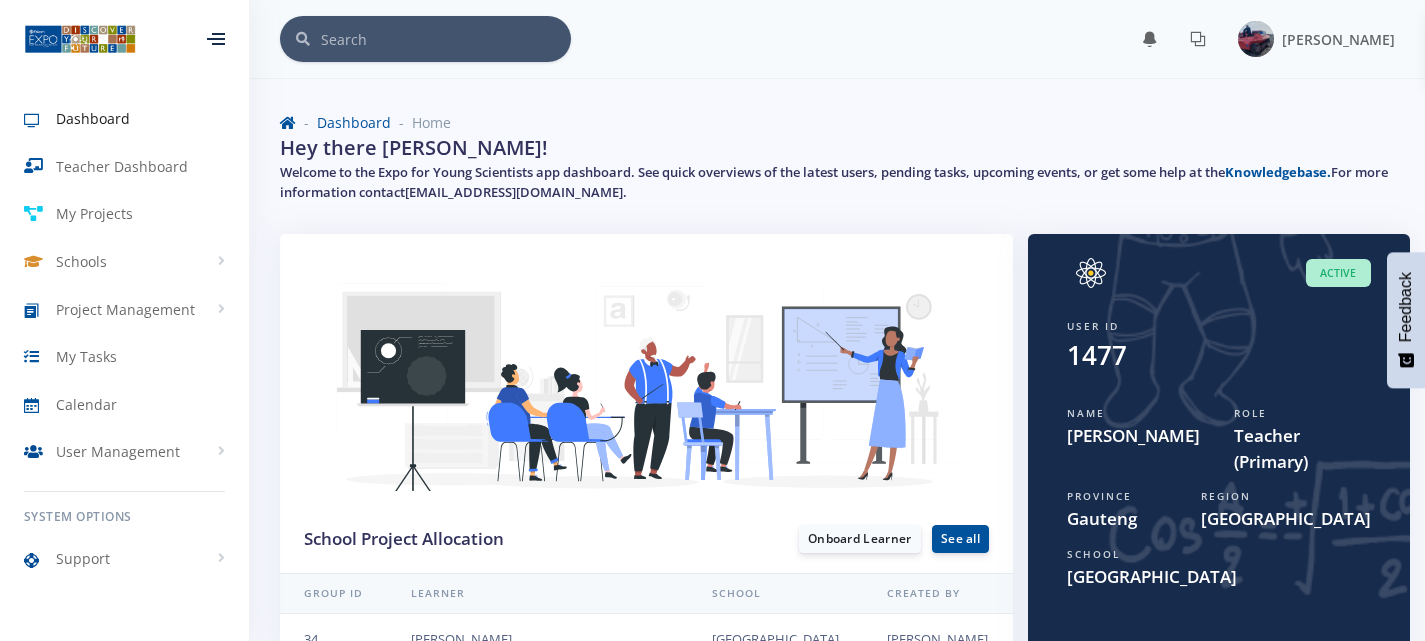 scroll, scrollTop: 0, scrollLeft: 0, axis: both 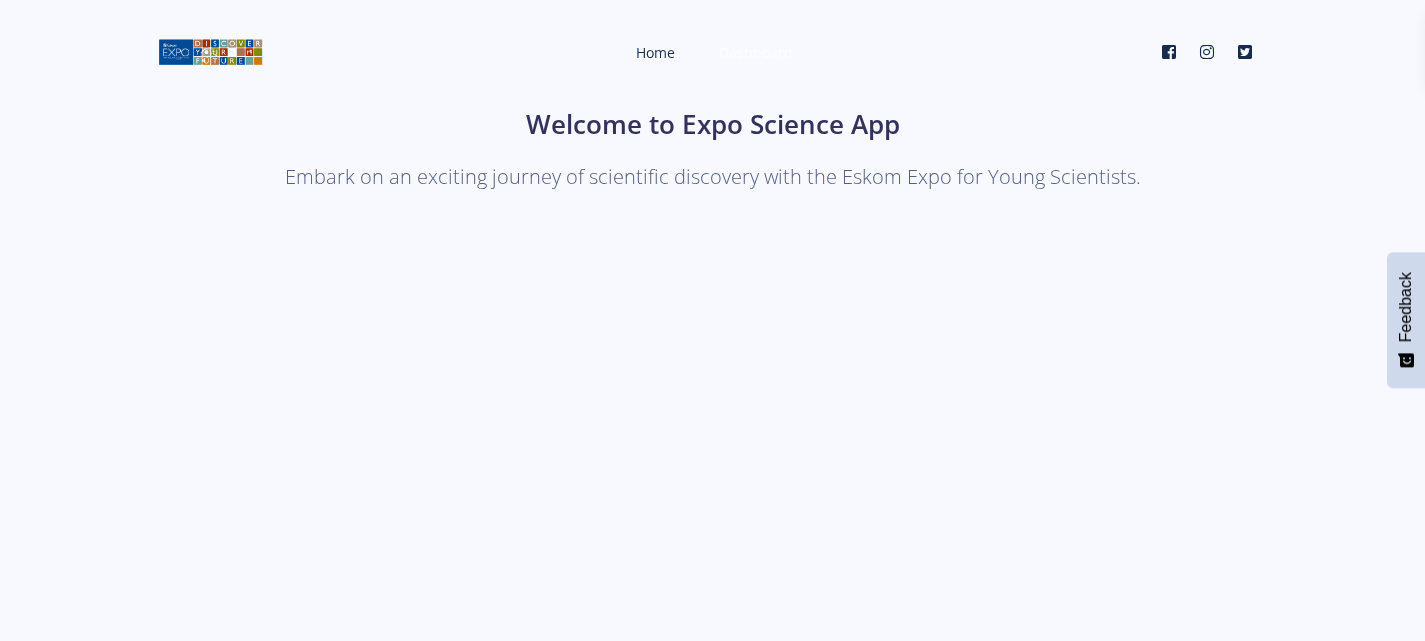 click on "Dashboard" at bounding box center [756, 52] 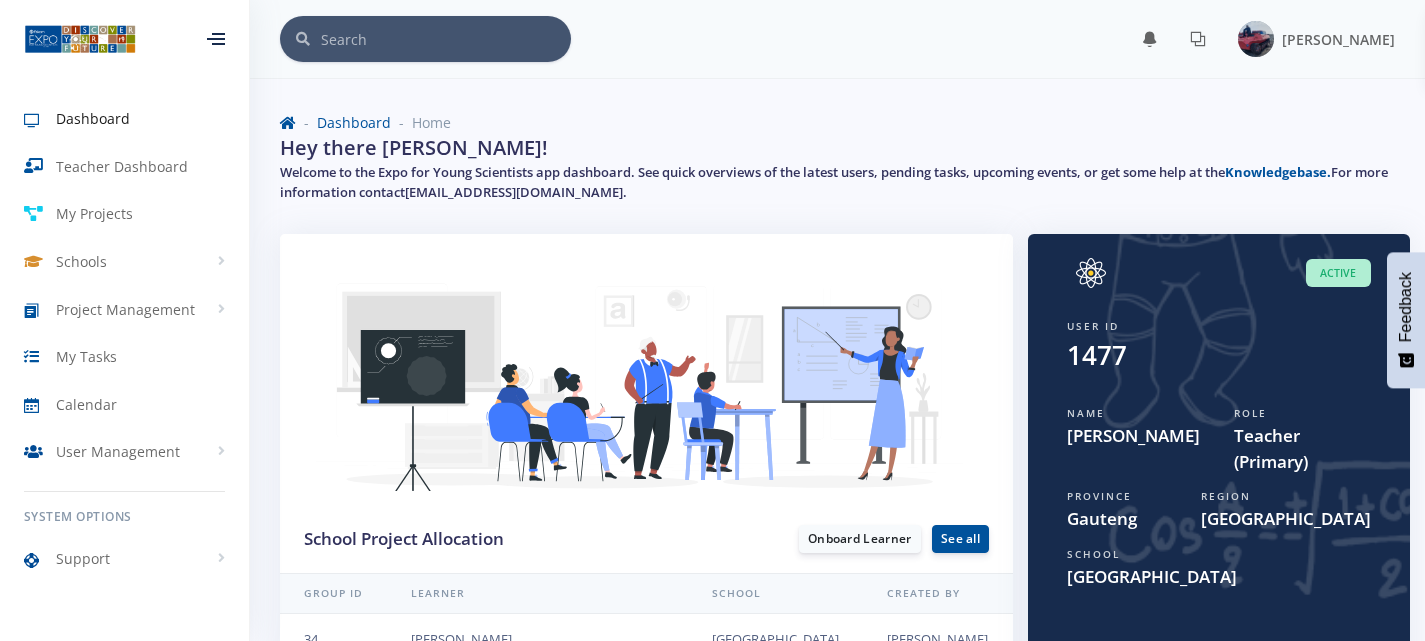 scroll, scrollTop: 0, scrollLeft: 0, axis: both 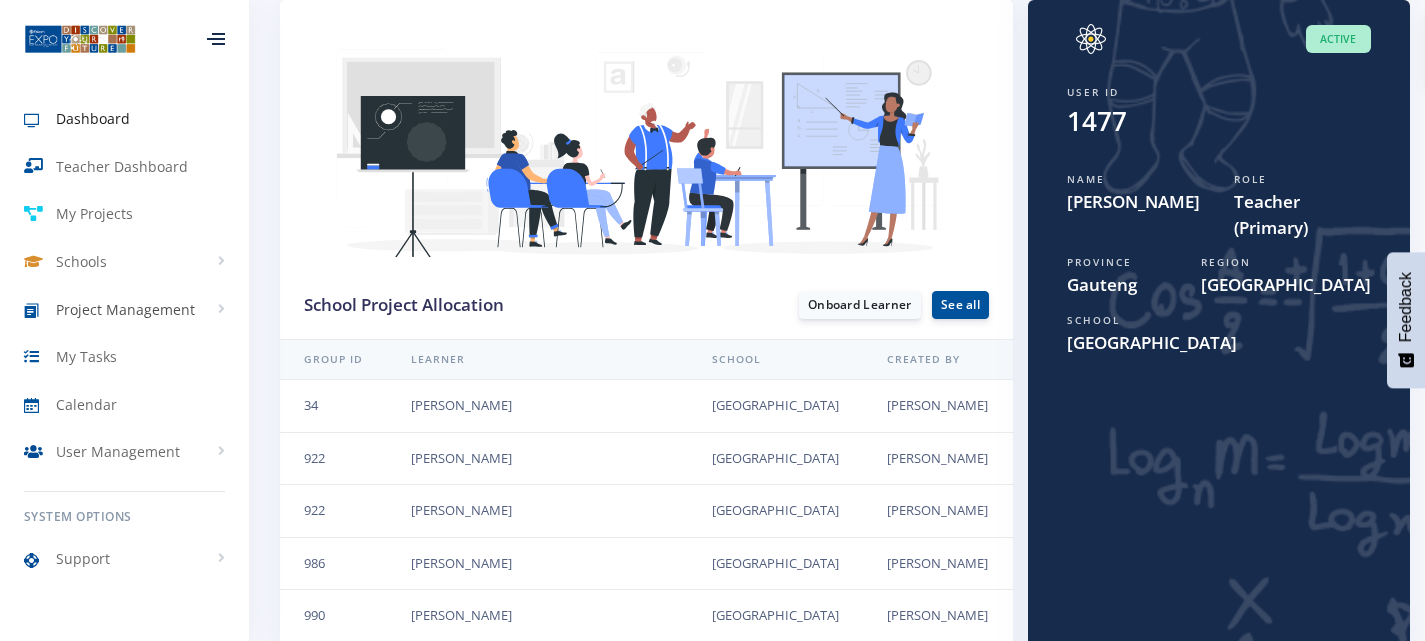 click on "Project Management" at bounding box center (124, 309) 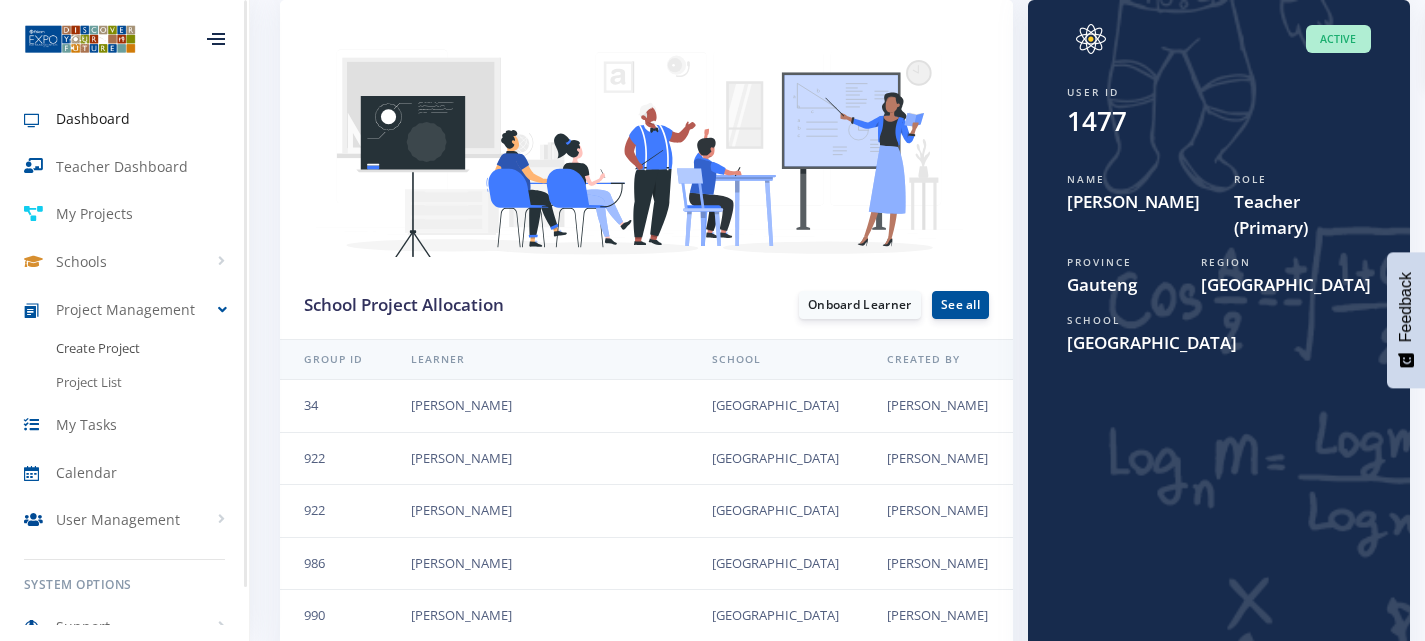 click on "Create Project" at bounding box center [98, 349] 